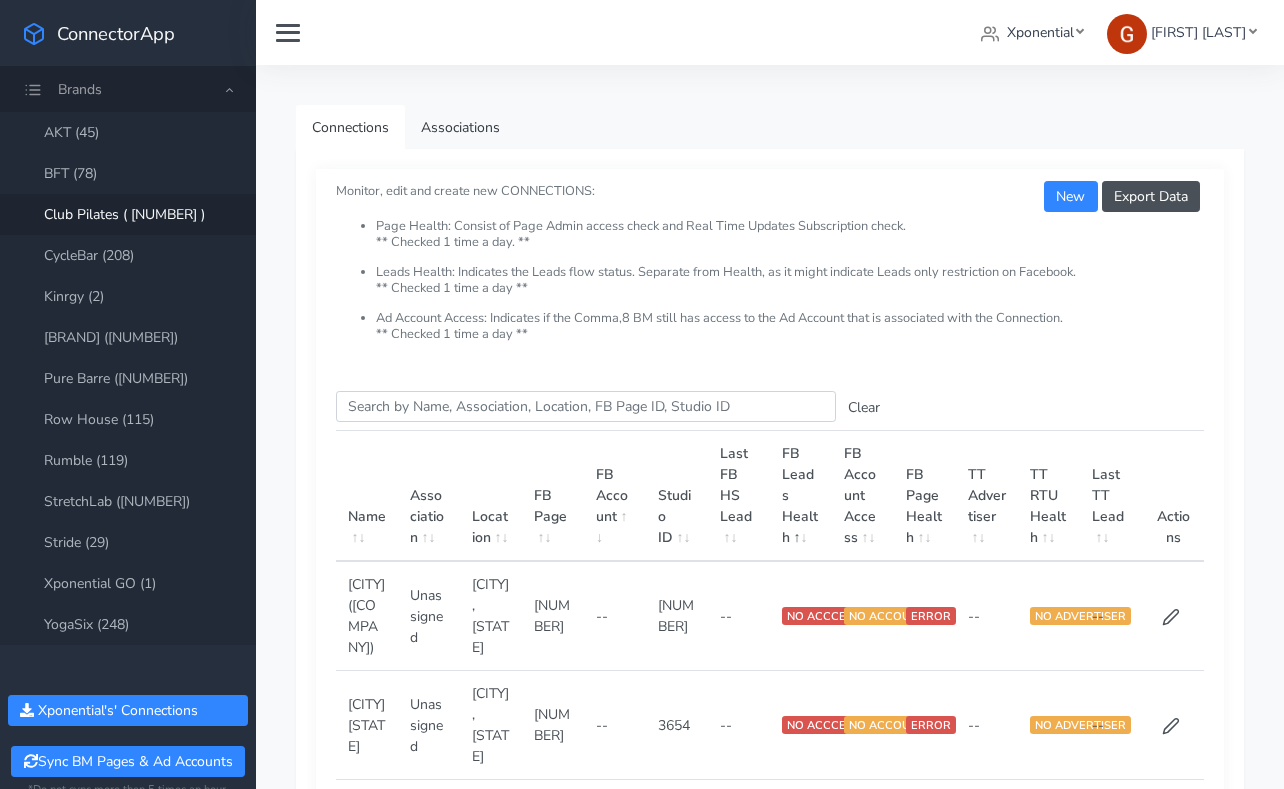 scroll, scrollTop: 0, scrollLeft: 0, axis: both 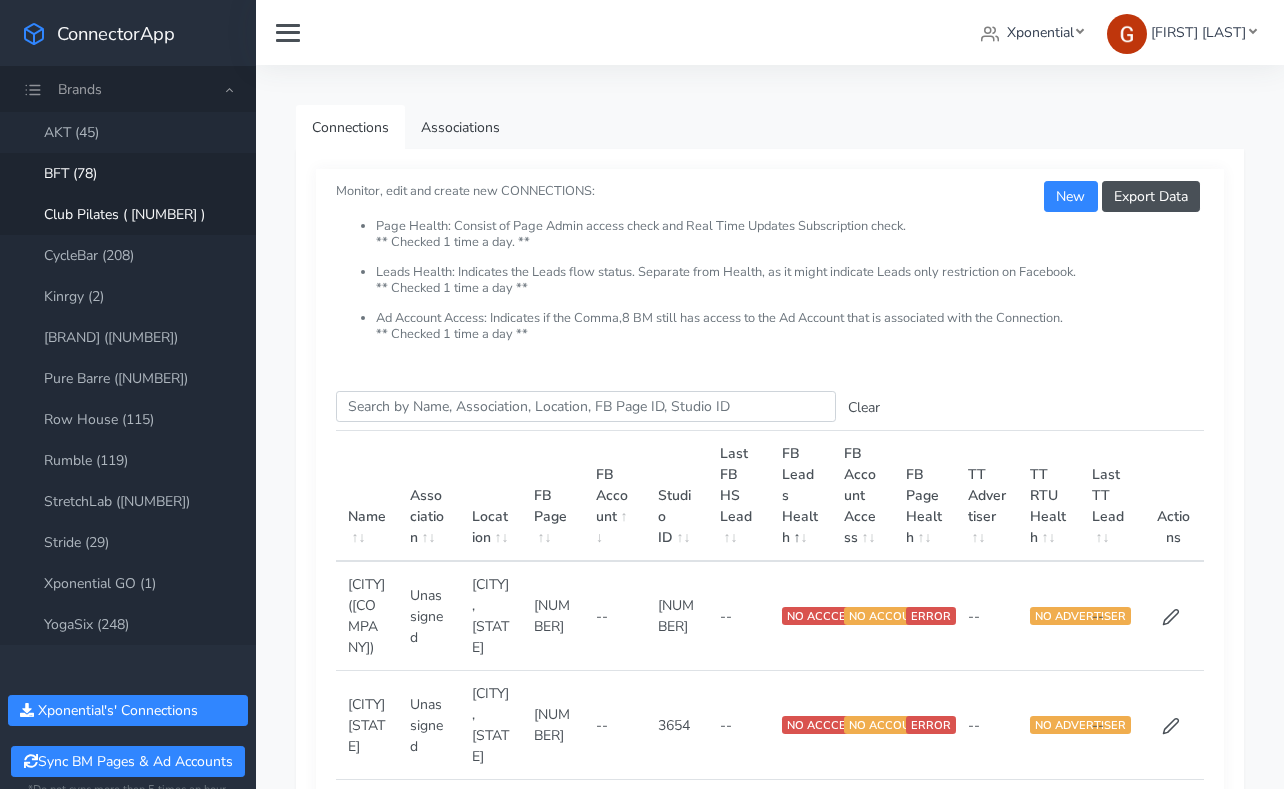 click on "BFT (78)" at bounding box center (128, 173) 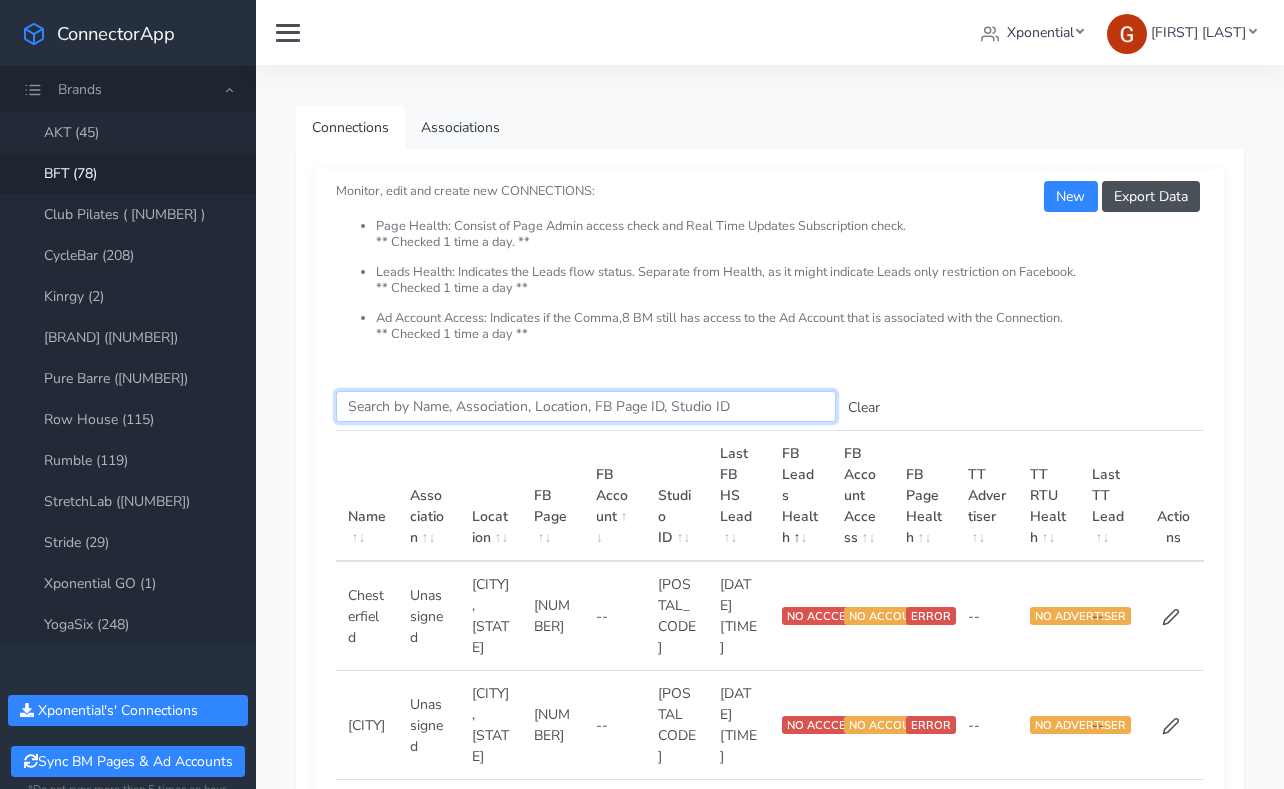 click on "Search this table" at bounding box center [586, 406] 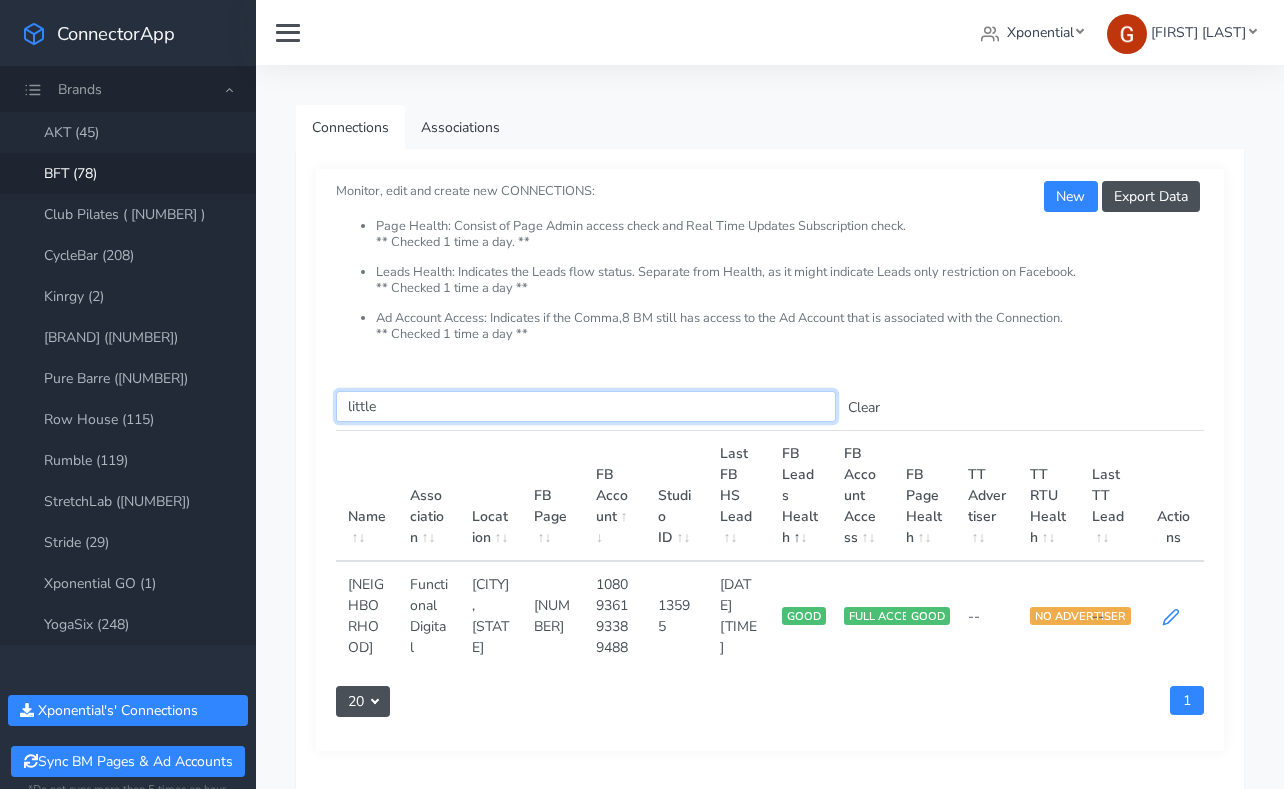 type on "little" 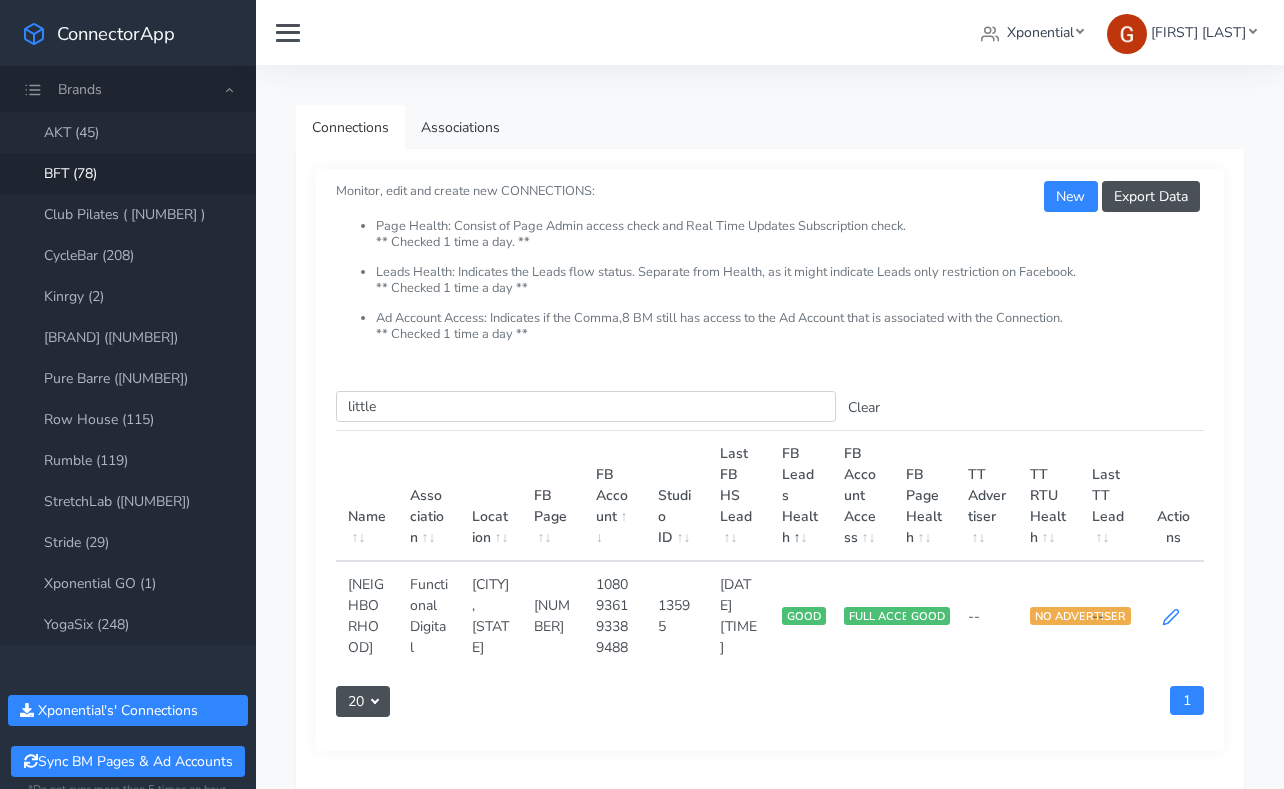 click 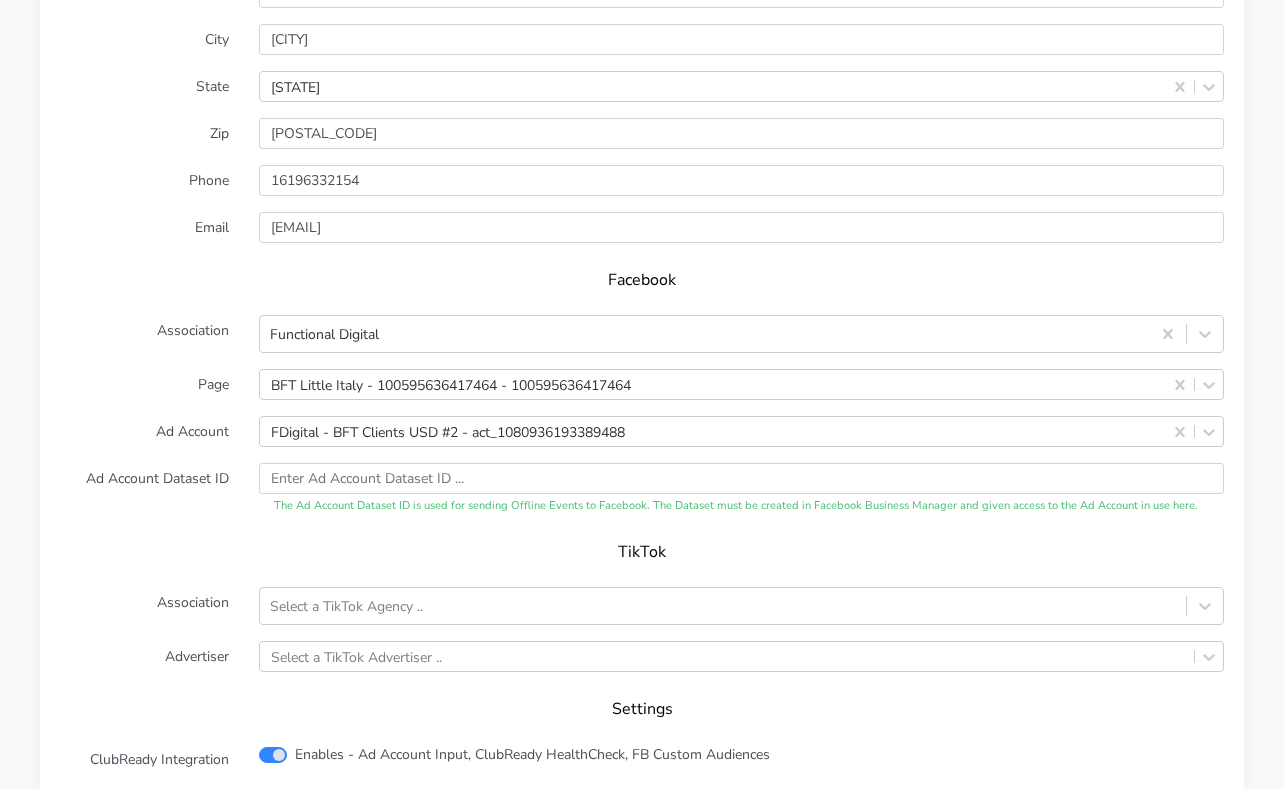 scroll, scrollTop: 1941, scrollLeft: 0, axis: vertical 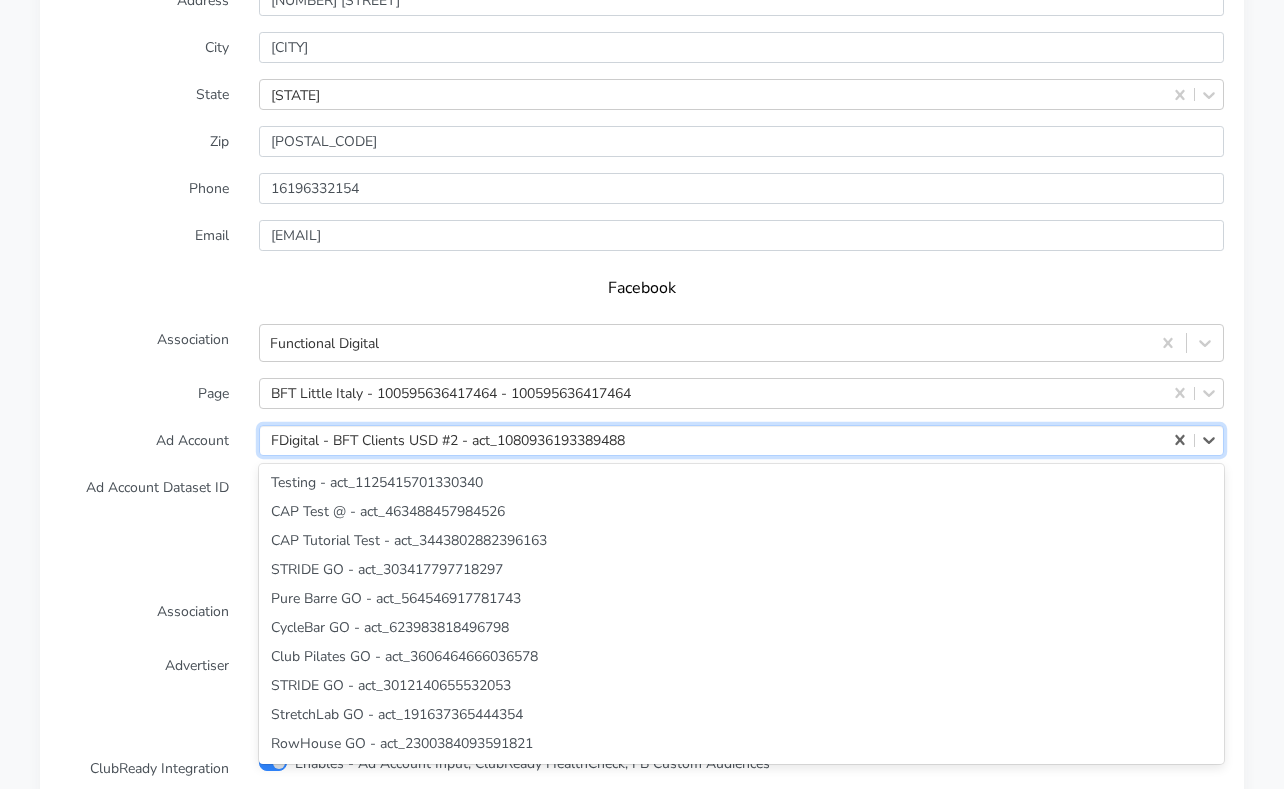 click on "FDigital - BFT Clients USD #2 - act_1080936193389488" at bounding box center (448, 440) 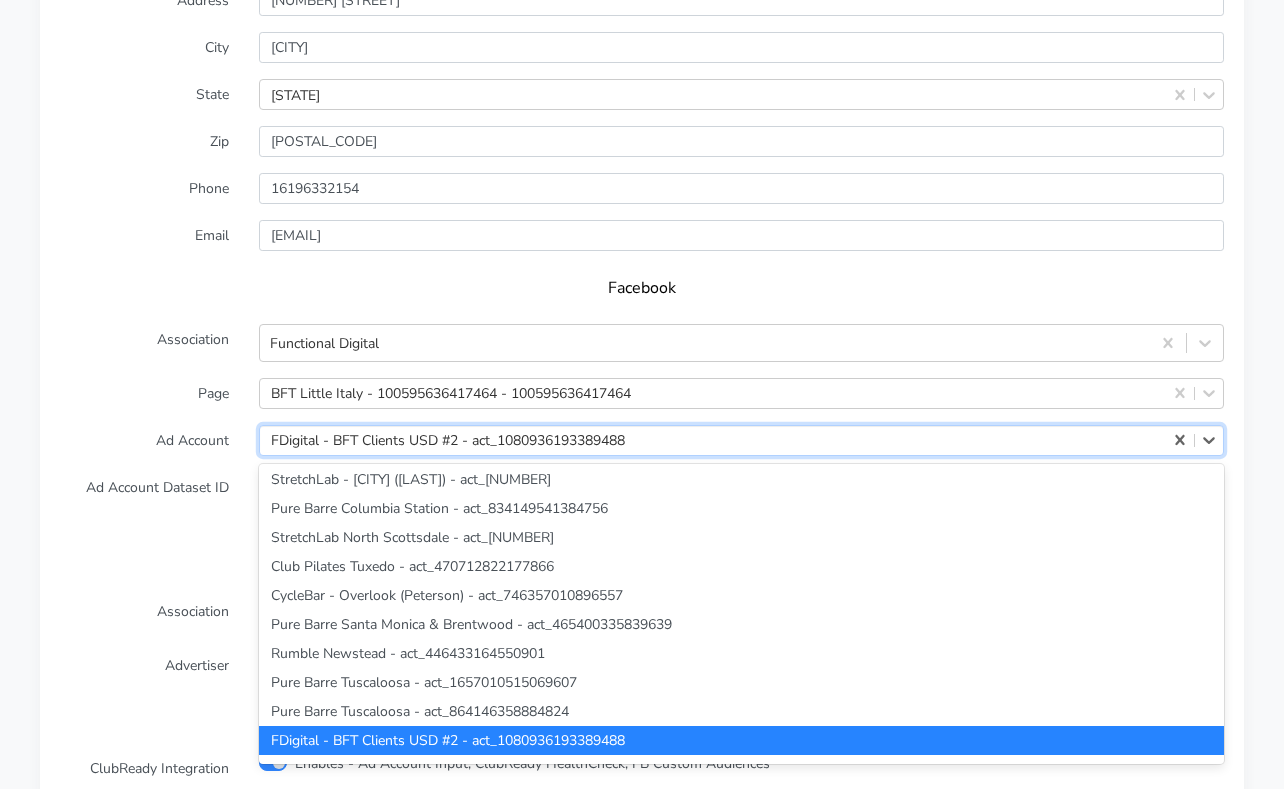 paste on "3642860862451323" 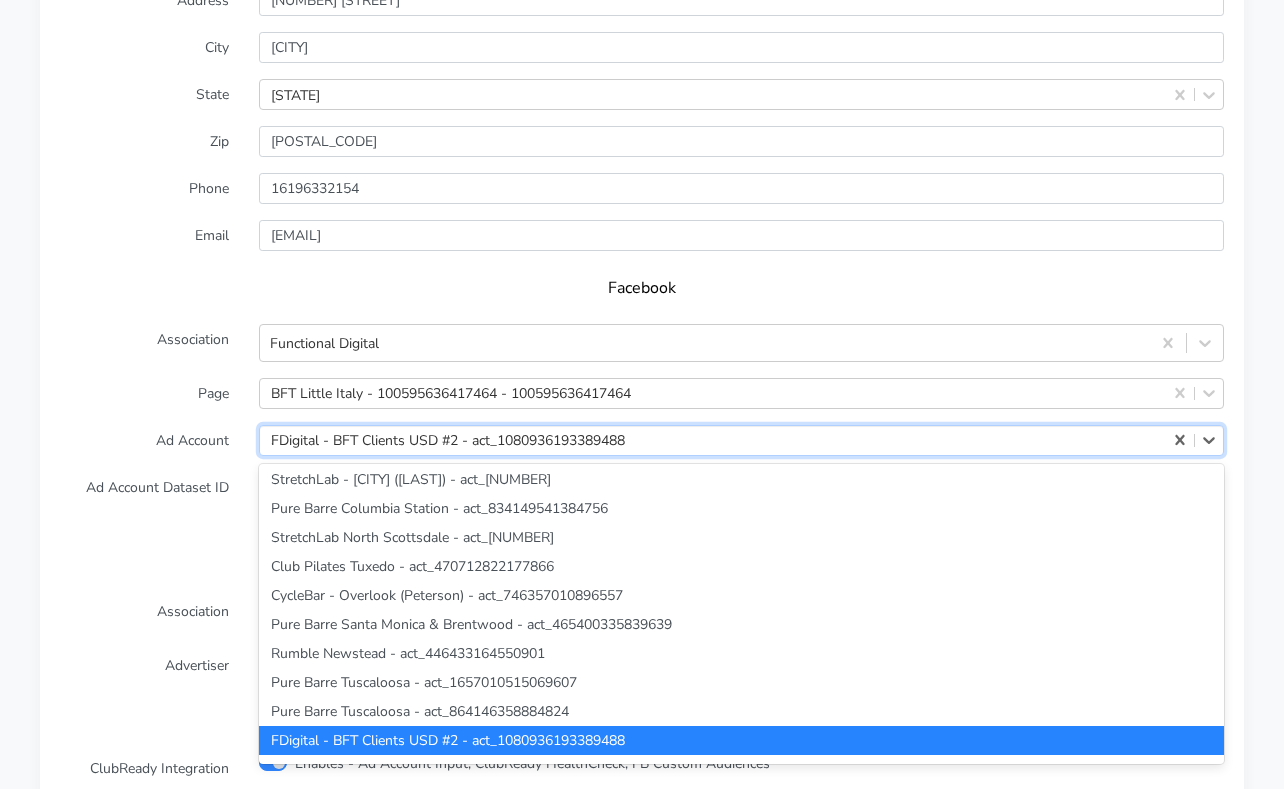 scroll, scrollTop: 0, scrollLeft: 0, axis: both 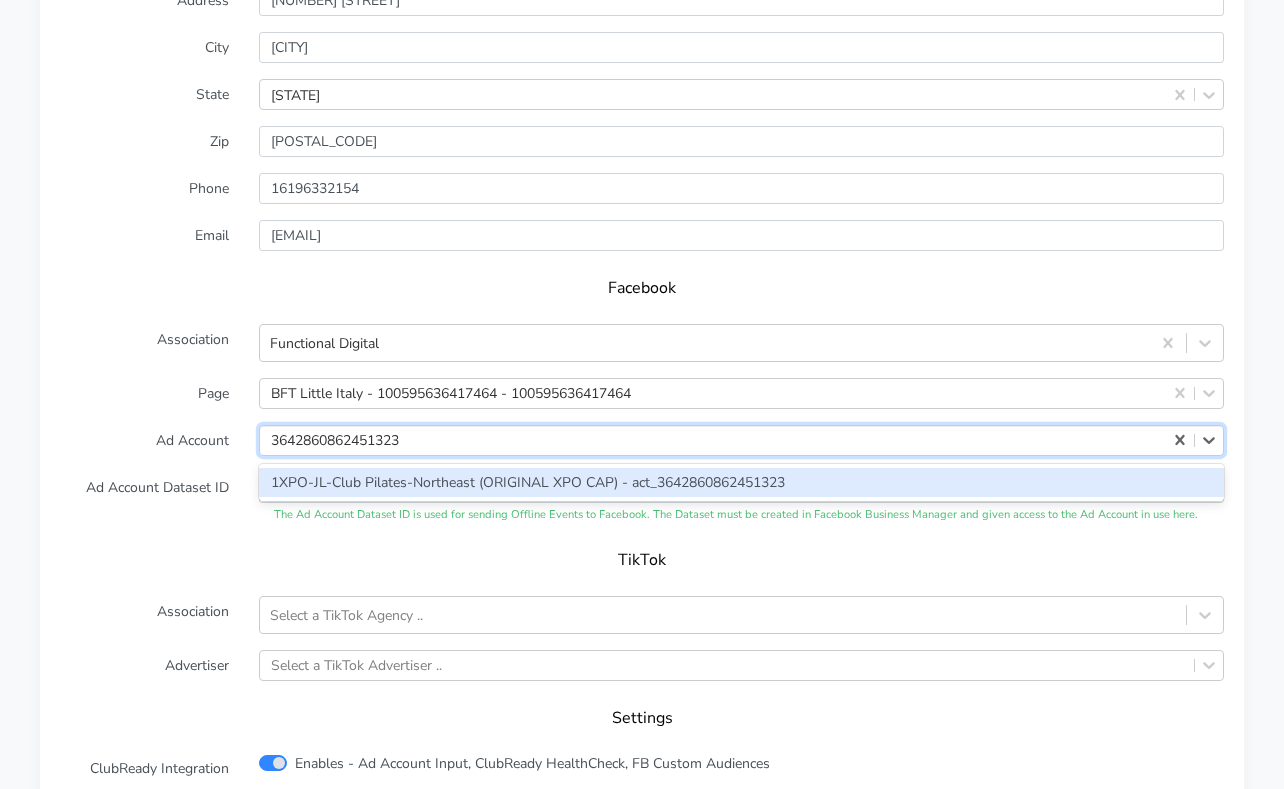 type on "3642860862451323" 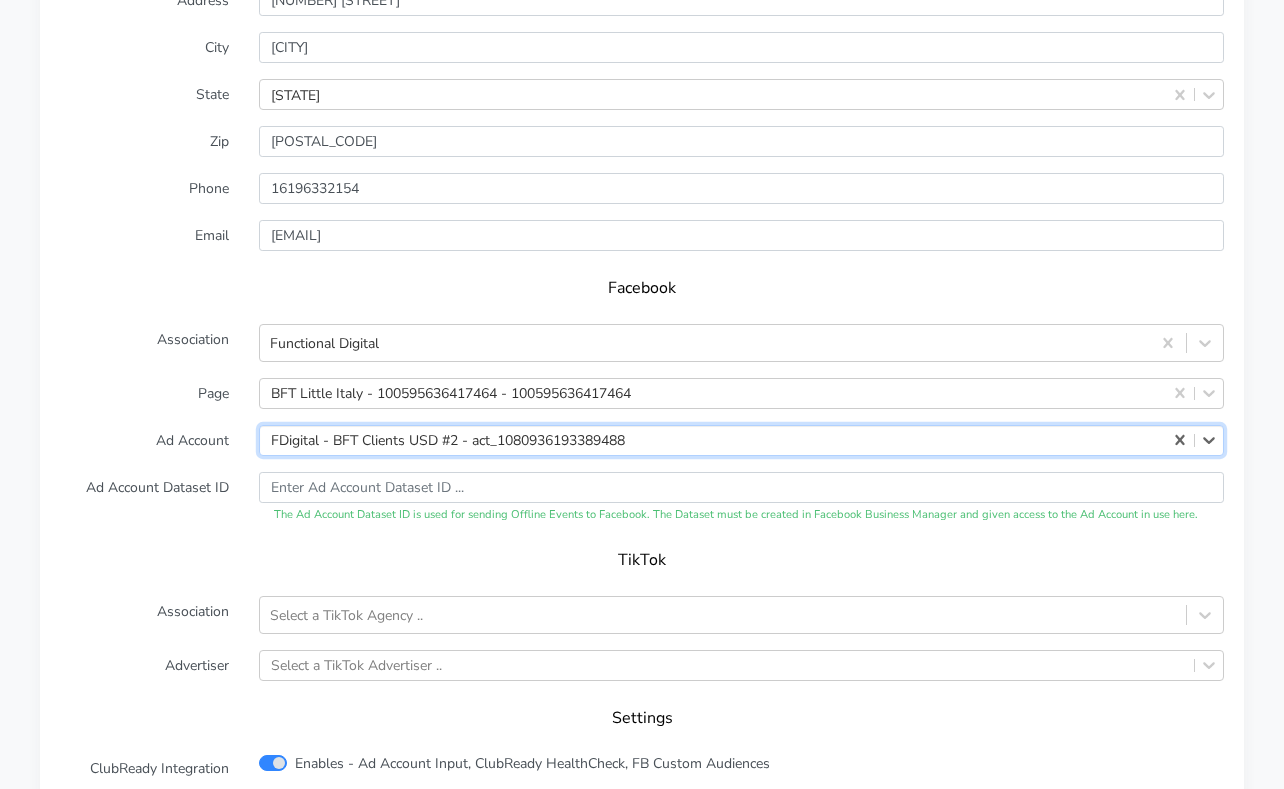 paste on "[NUMBER]" 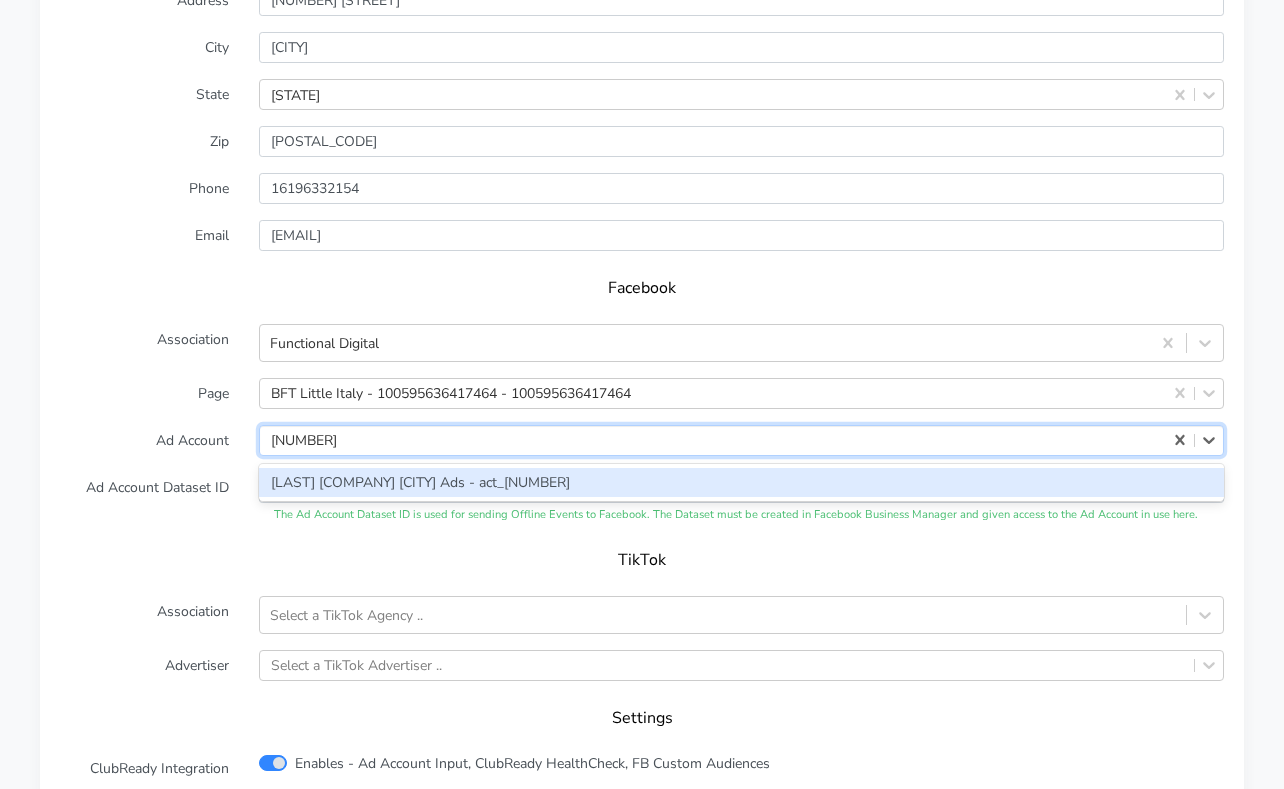 click on "[LAST] [COMPANY] [CITY] Ads - act_[NUMBER]" at bounding box center [741, 482] 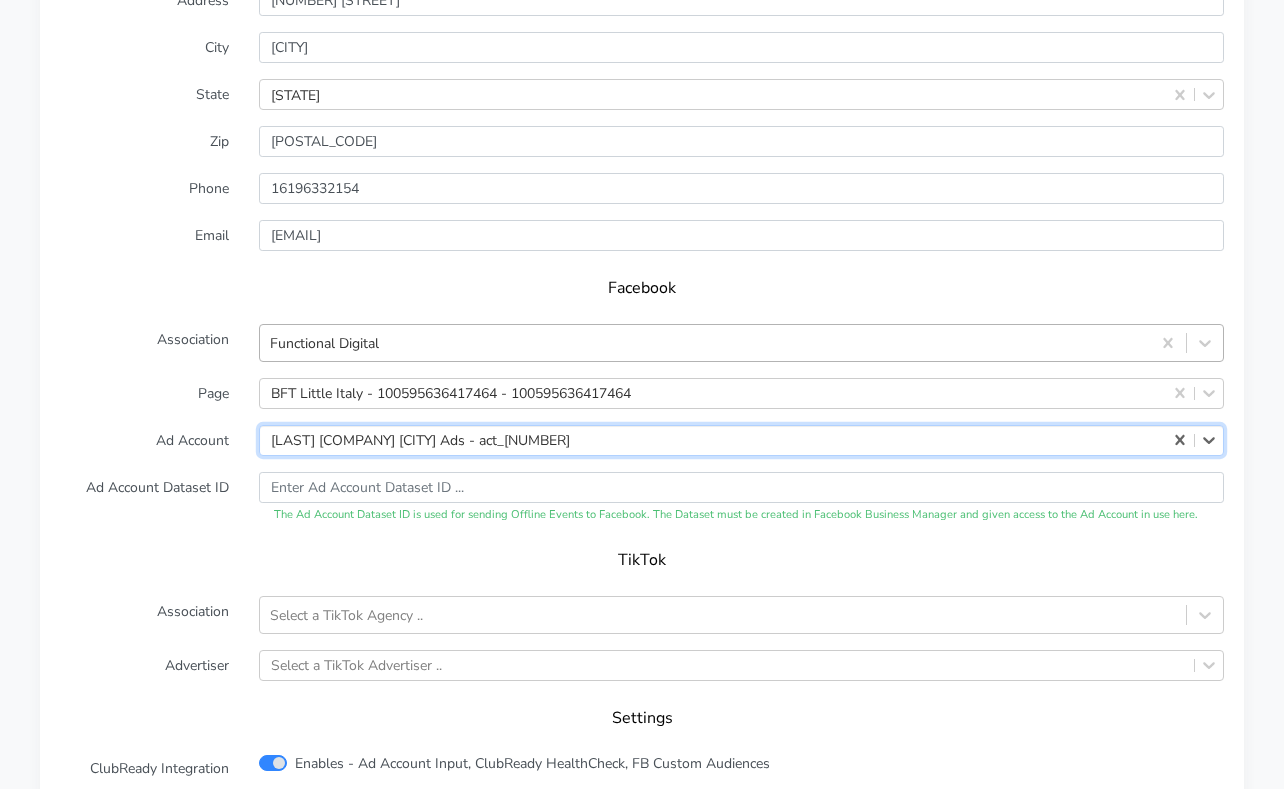 click on "Functional Digital" at bounding box center [324, 342] 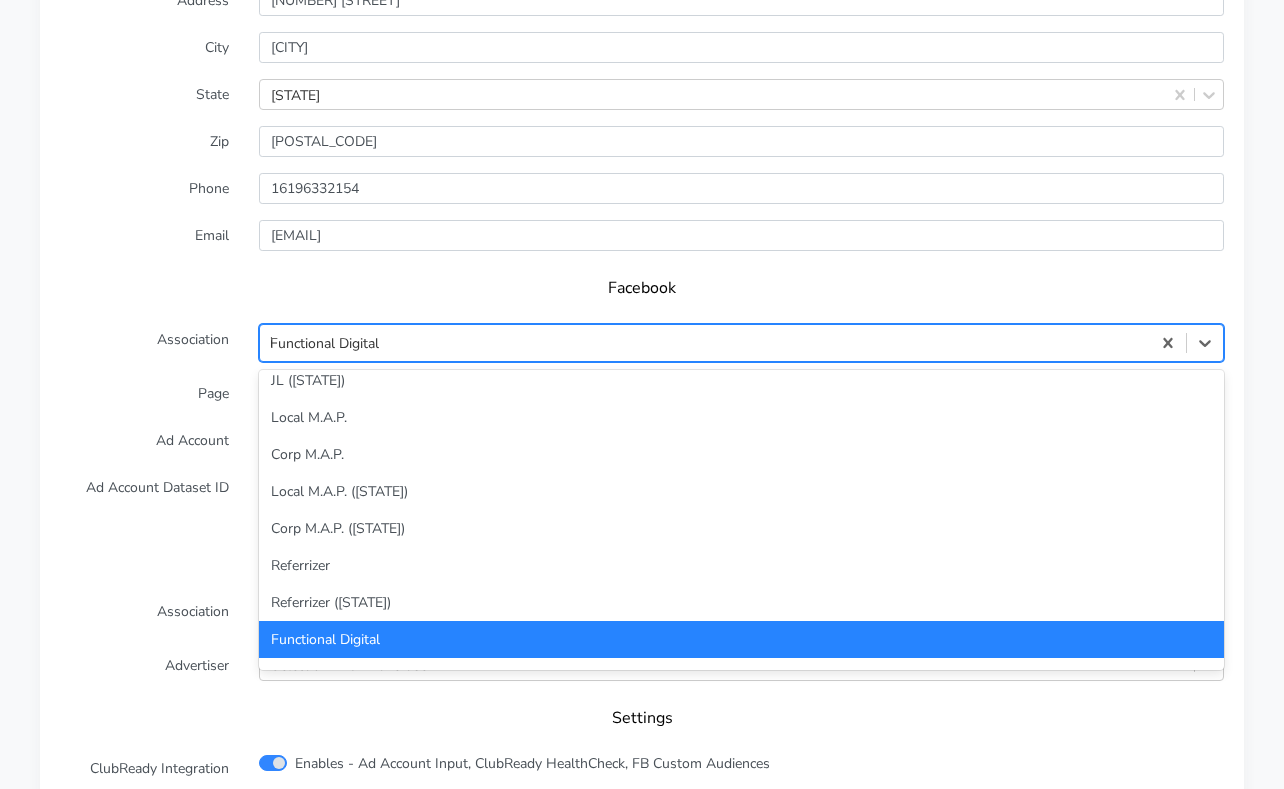 scroll, scrollTop: 0, scrollLeft: 0, axis: both 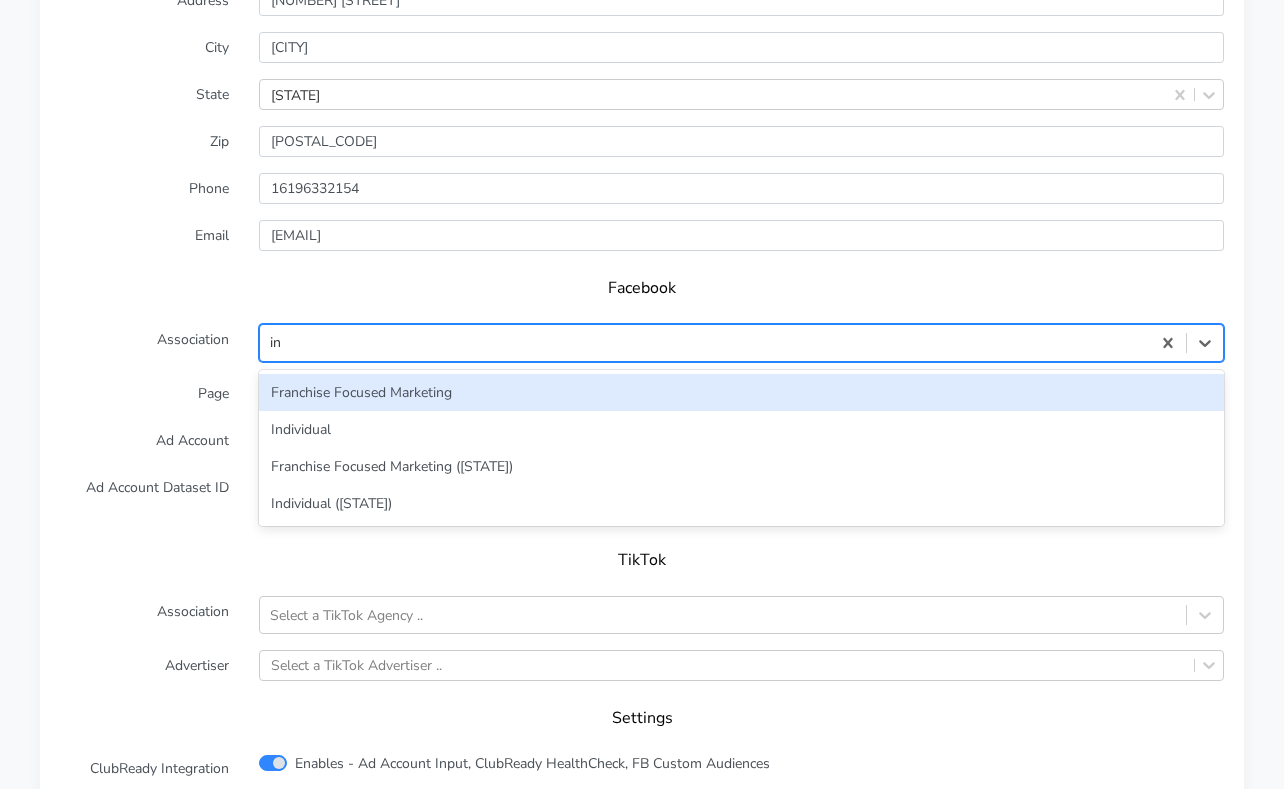 type on "ind" 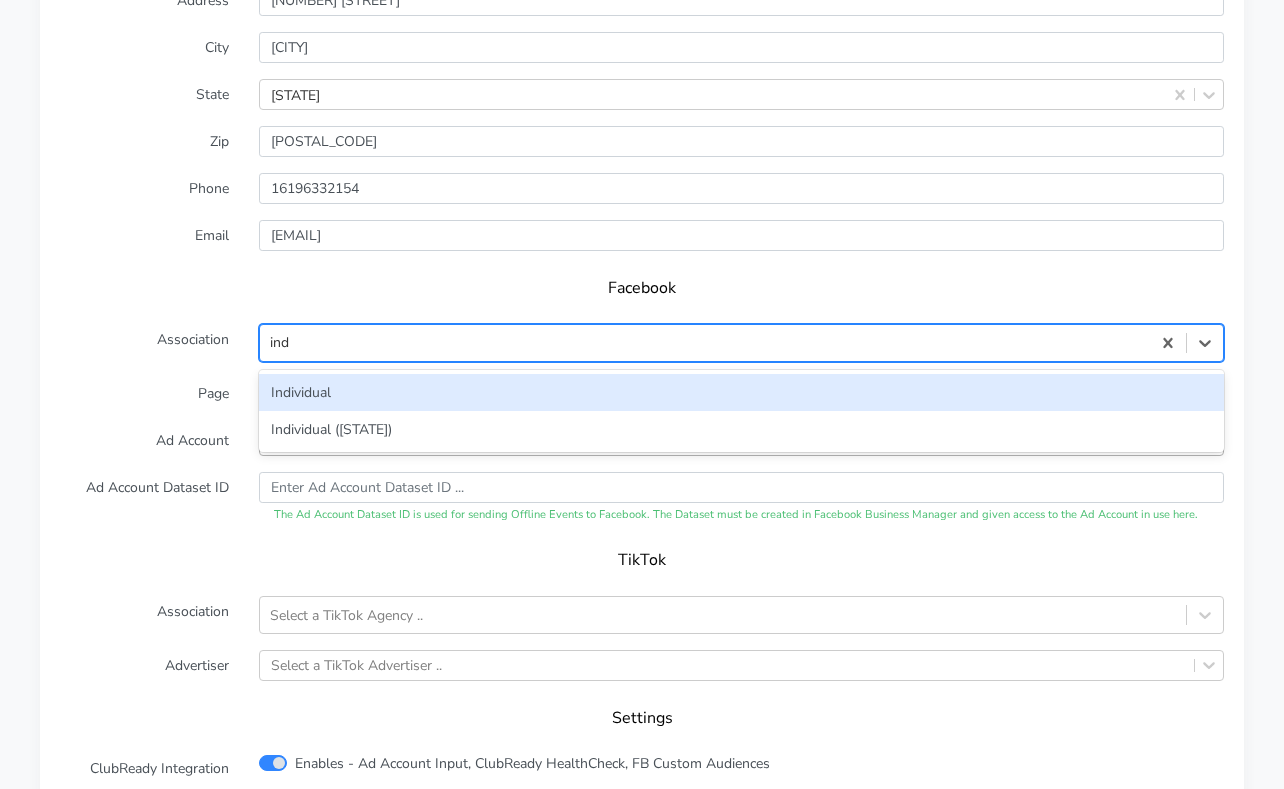 click on "Individual" at bounding box center (741, 392) 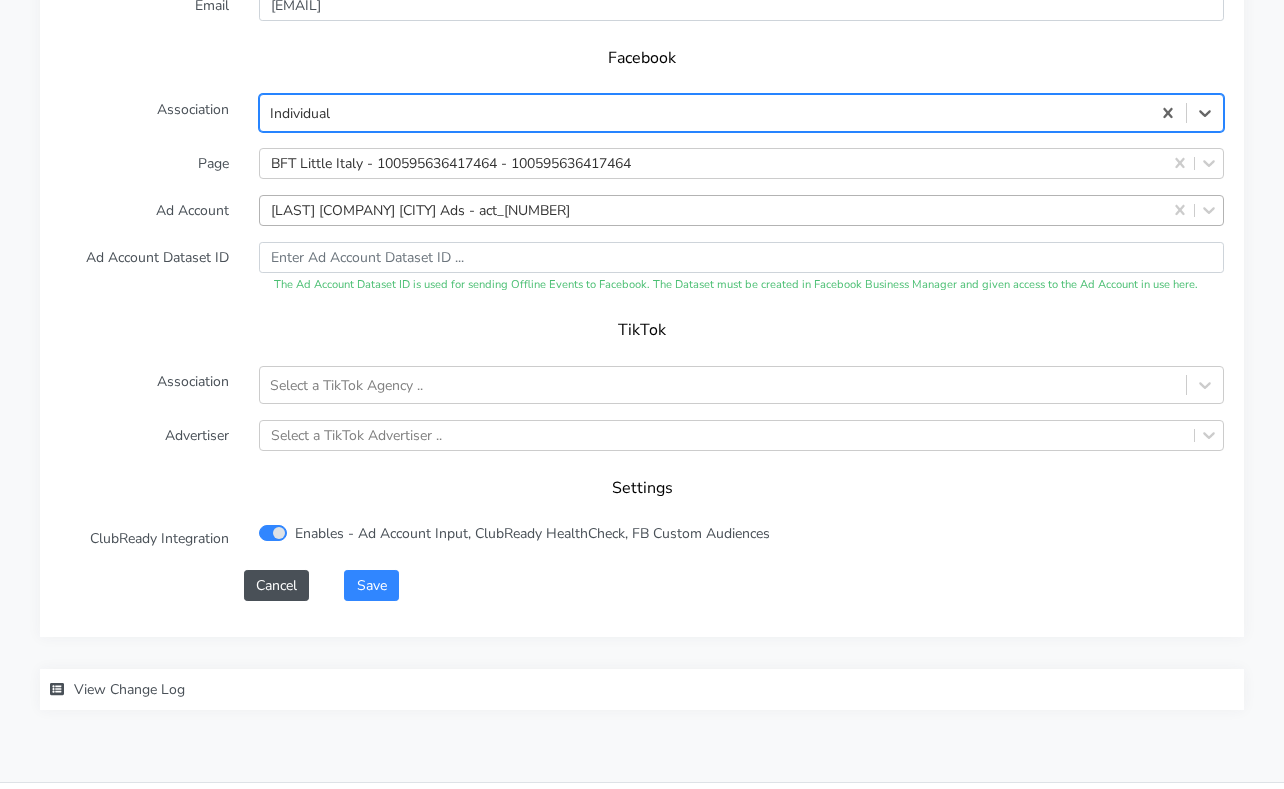 scroll, scrollTop: 2189, scrollLeft: 0, axis: vertical 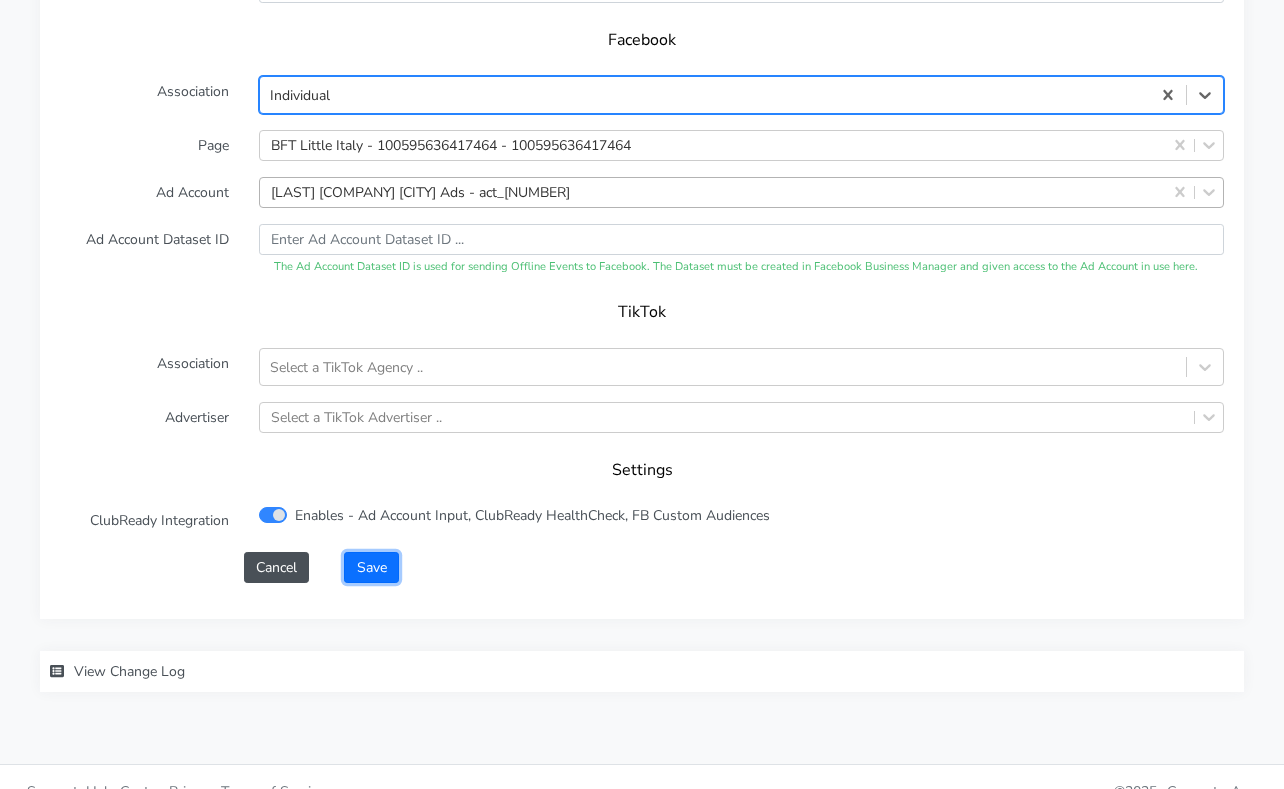 click on "Save" at bounding box center (371, 567) 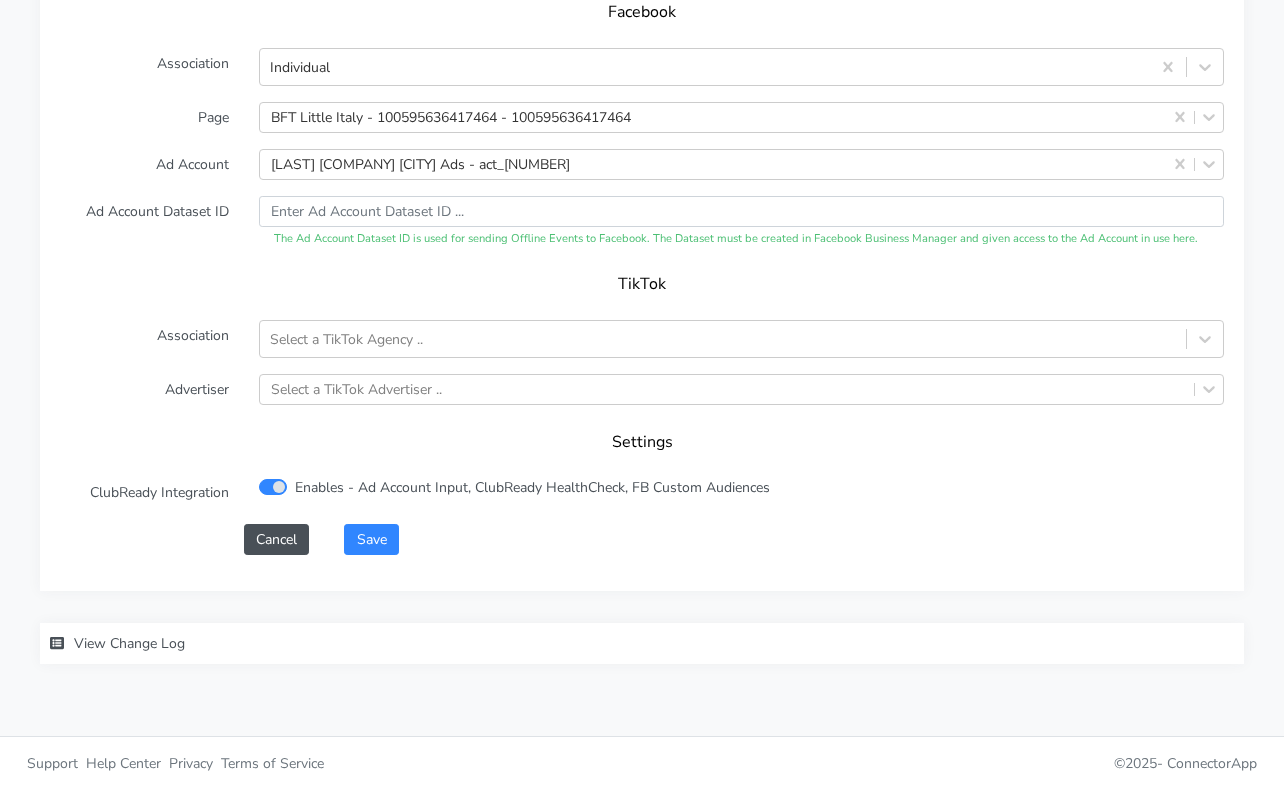scroll, scrollTop: 2230, scrollLeft: 0, axis: vertical 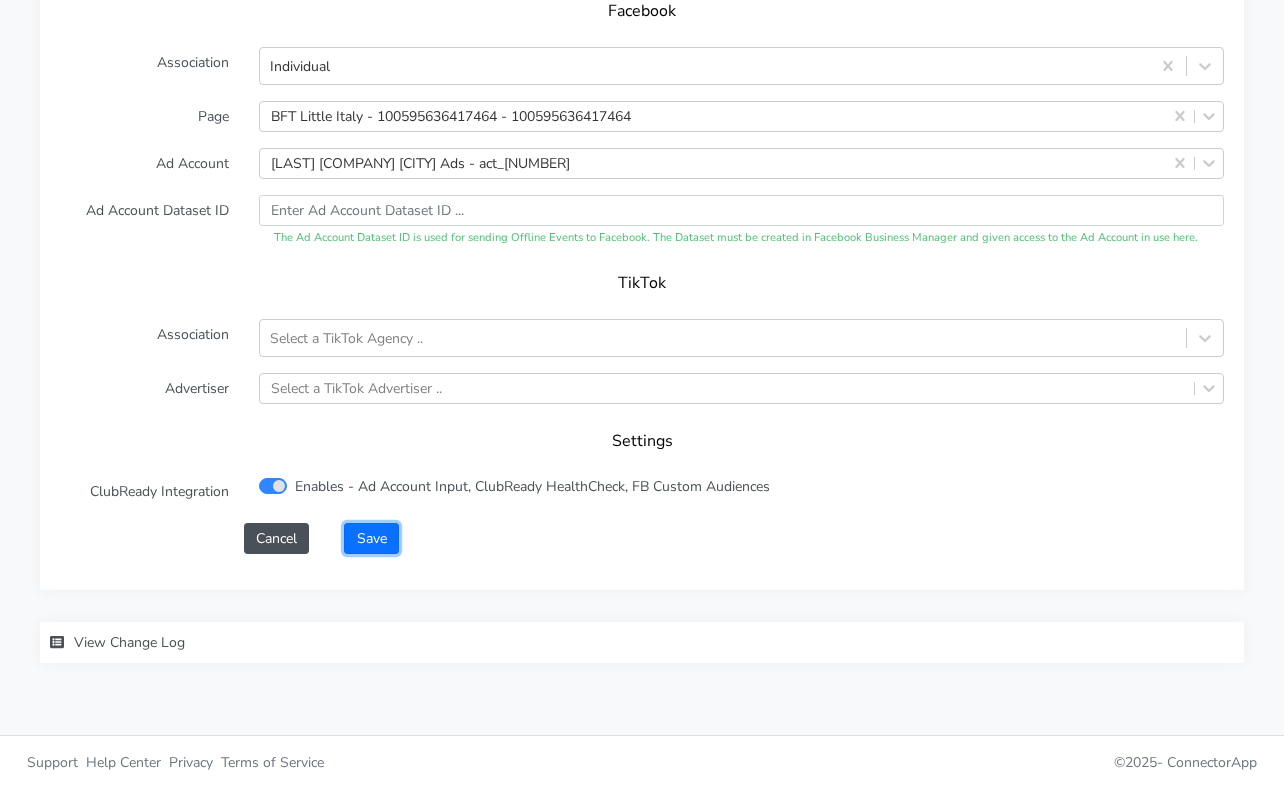 click on "Save" at bounding box center [371, 538] 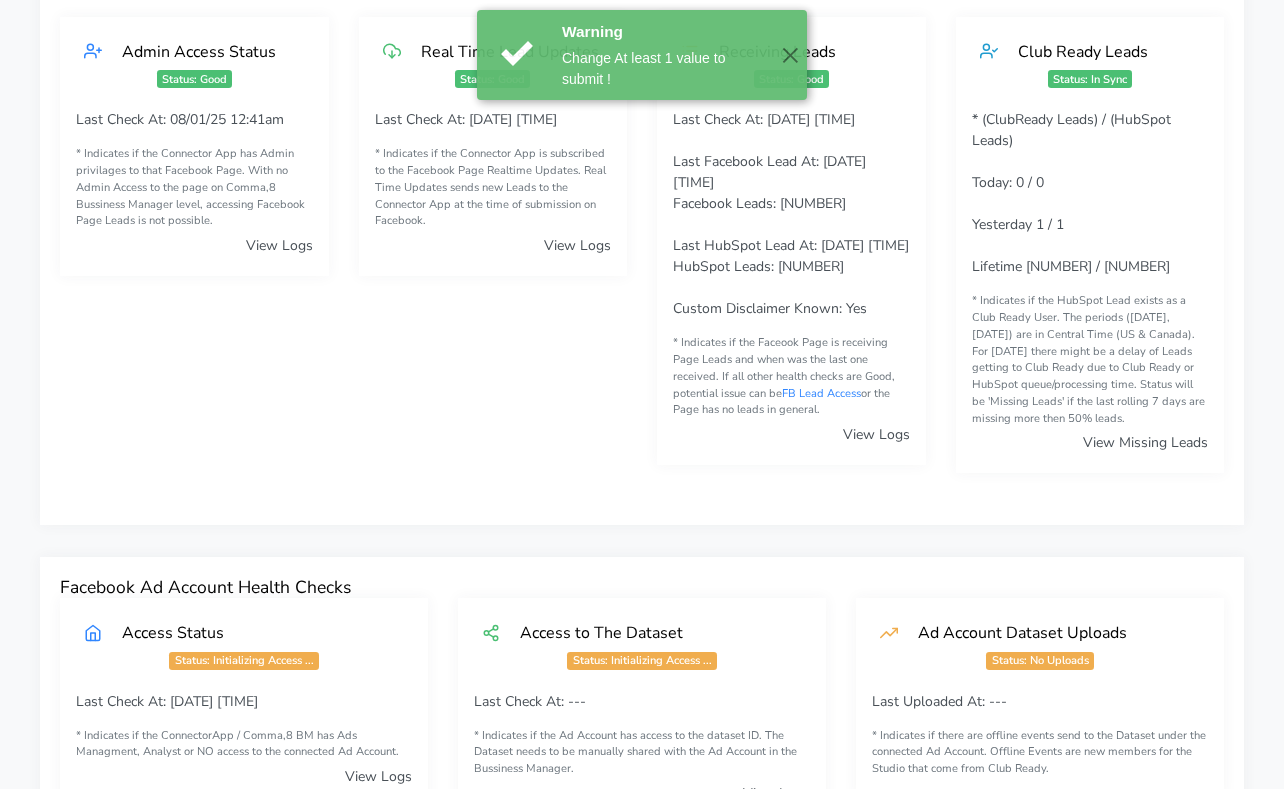 scroll, scrollTop: 0, scrollLeft: 0, axis: both 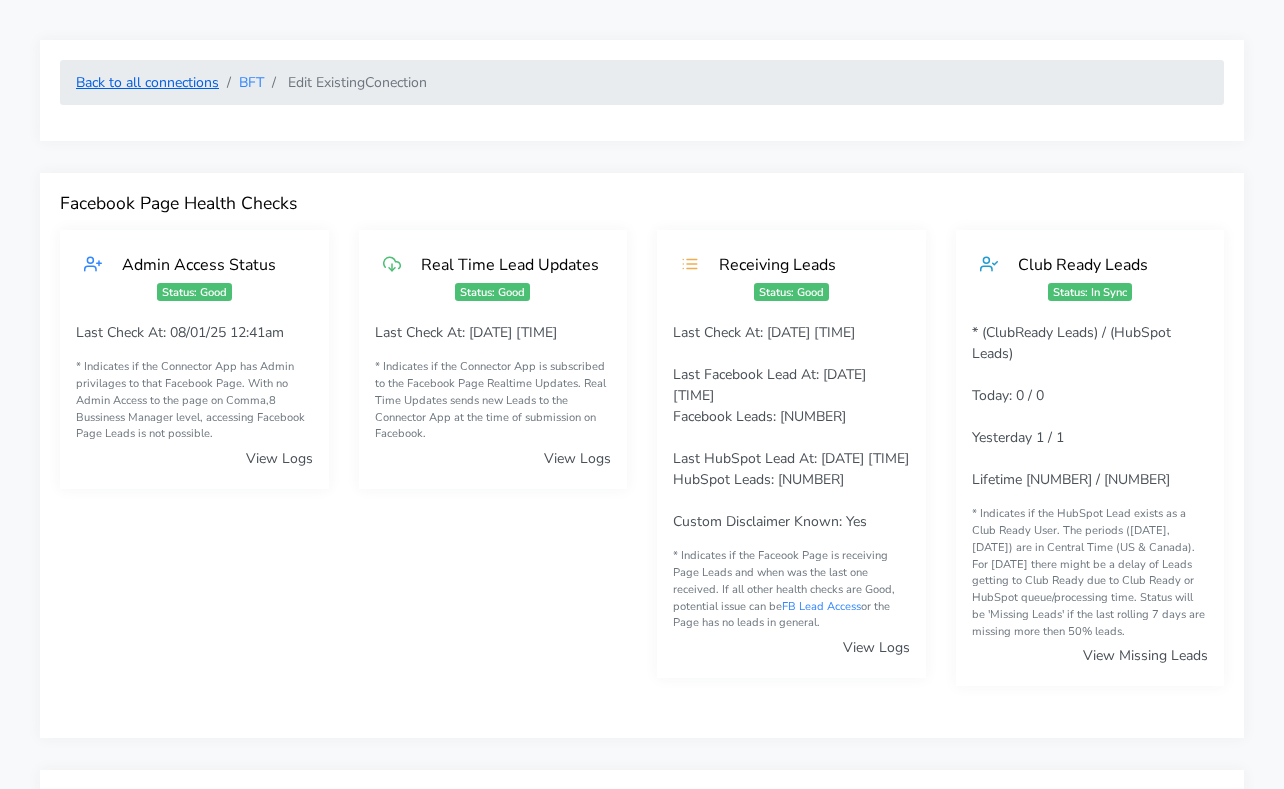 click on "Back to all connections" at bounding box center [147, 82] 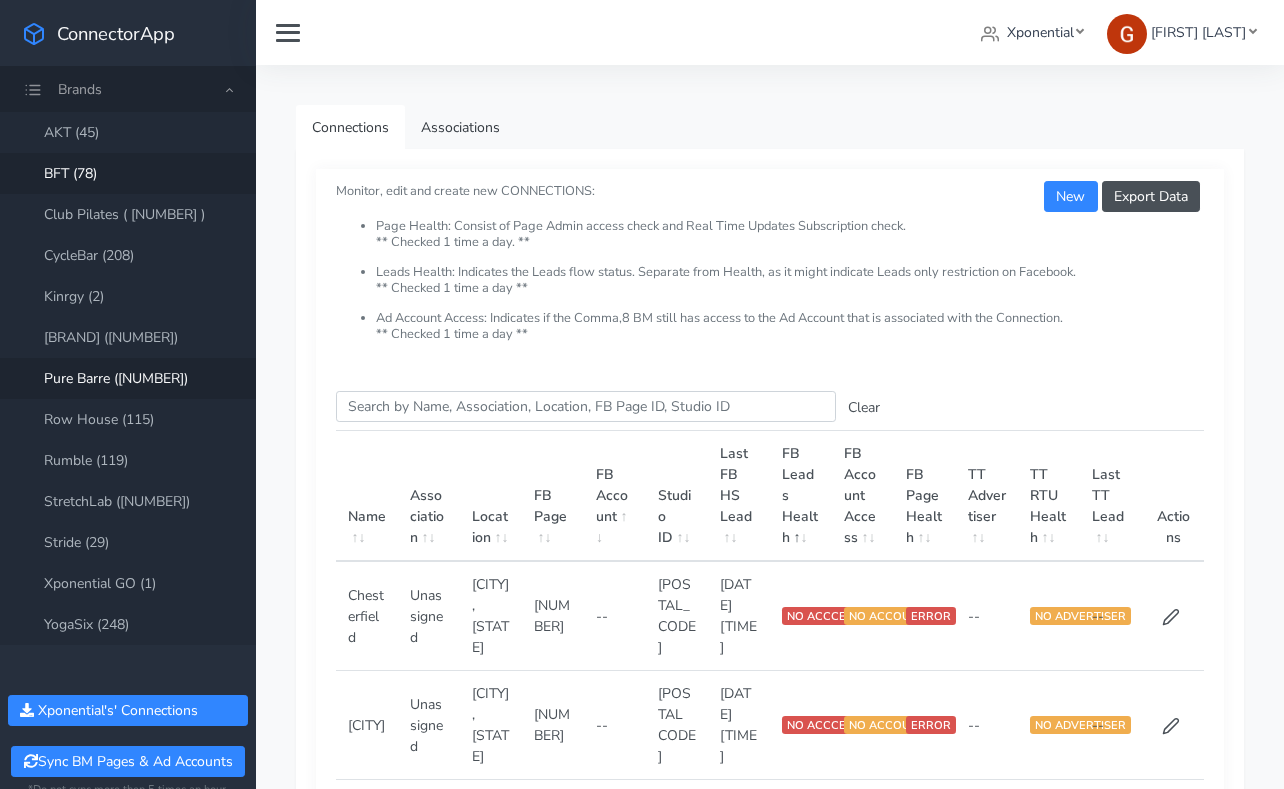 click on "Pure Barre ([NUMBER])" at bounding box center [128, 378] 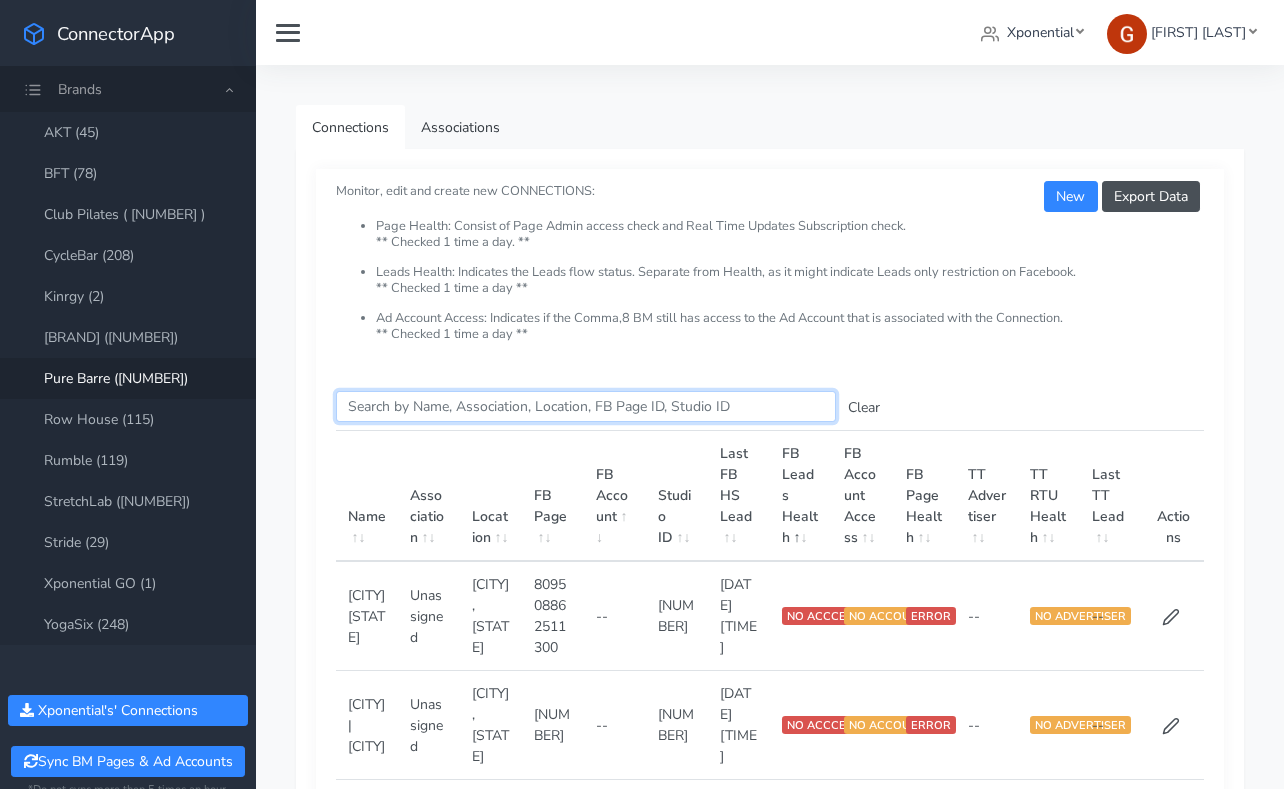 click on "Search this table" at bounding box center [586, 406] 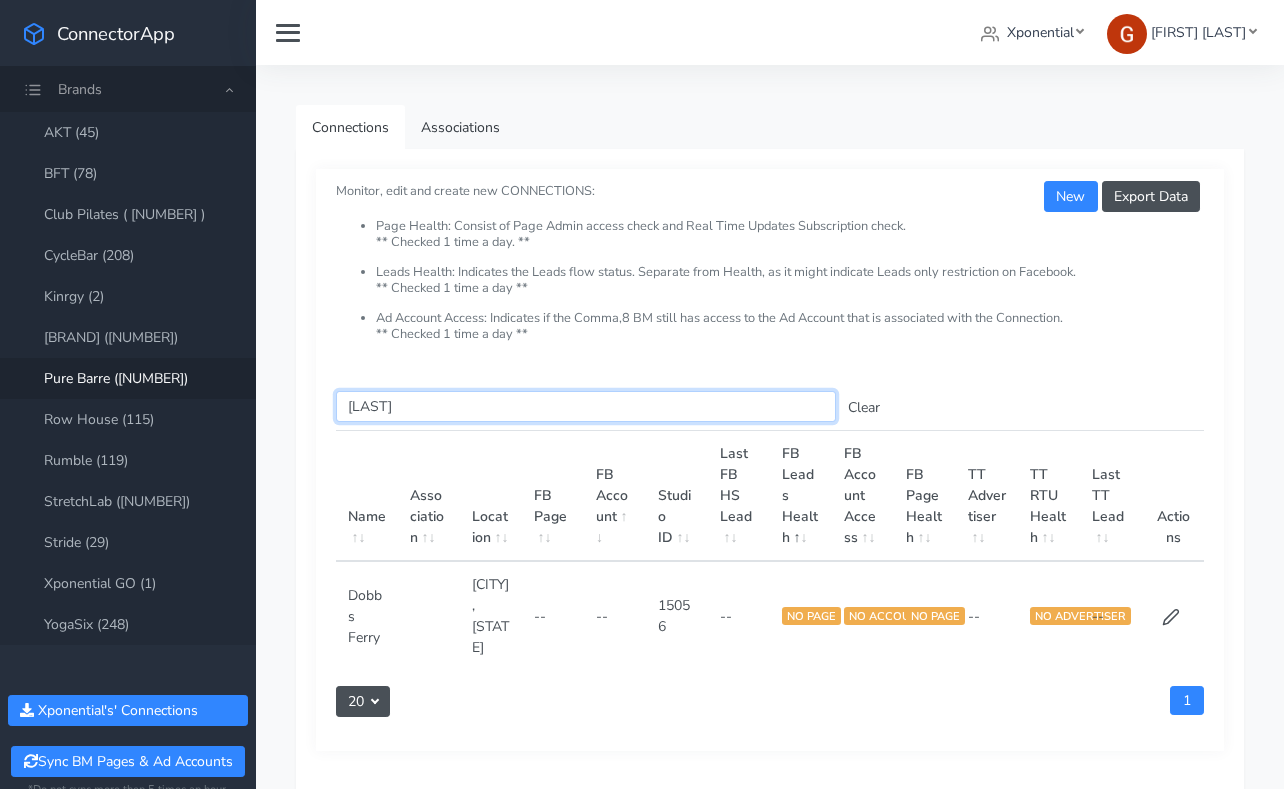 type on "[LAST]" 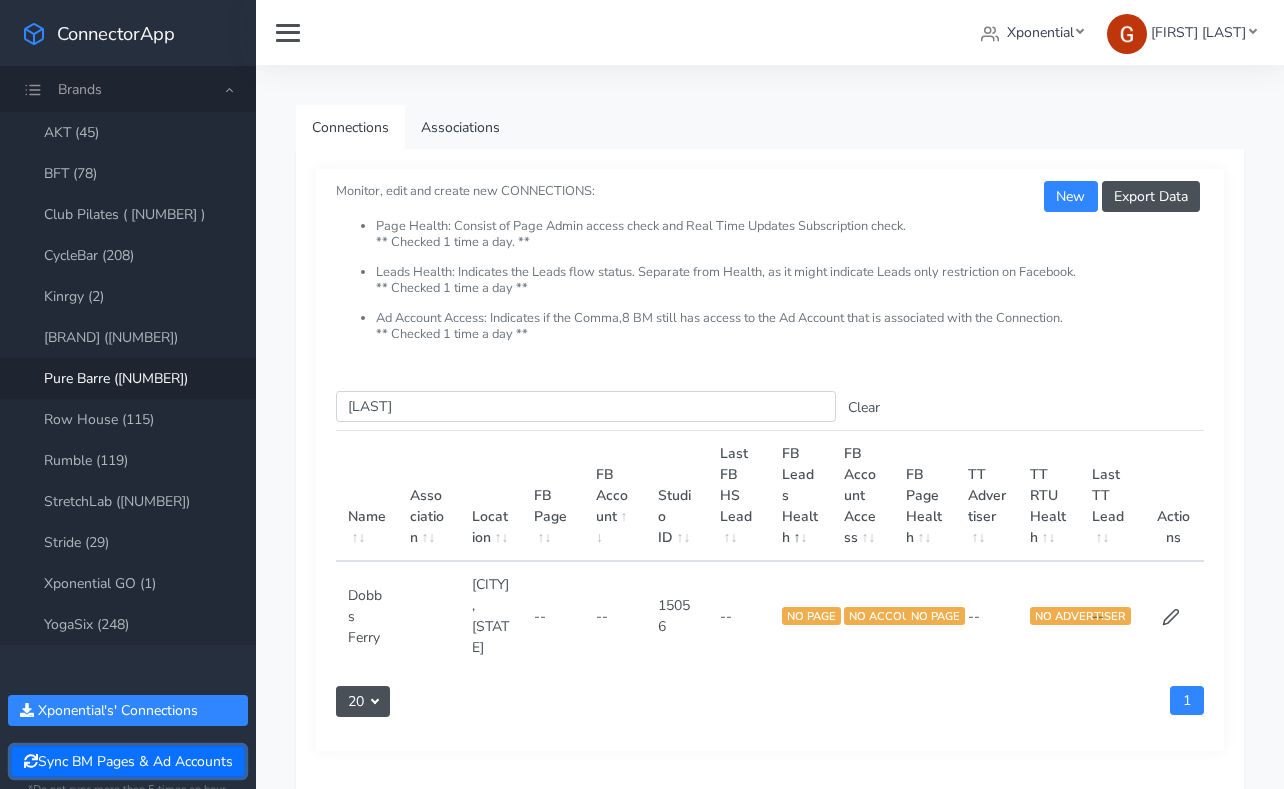 click on "Sync BM Pages & Ad Accounts" at bounding box center [127, 761] 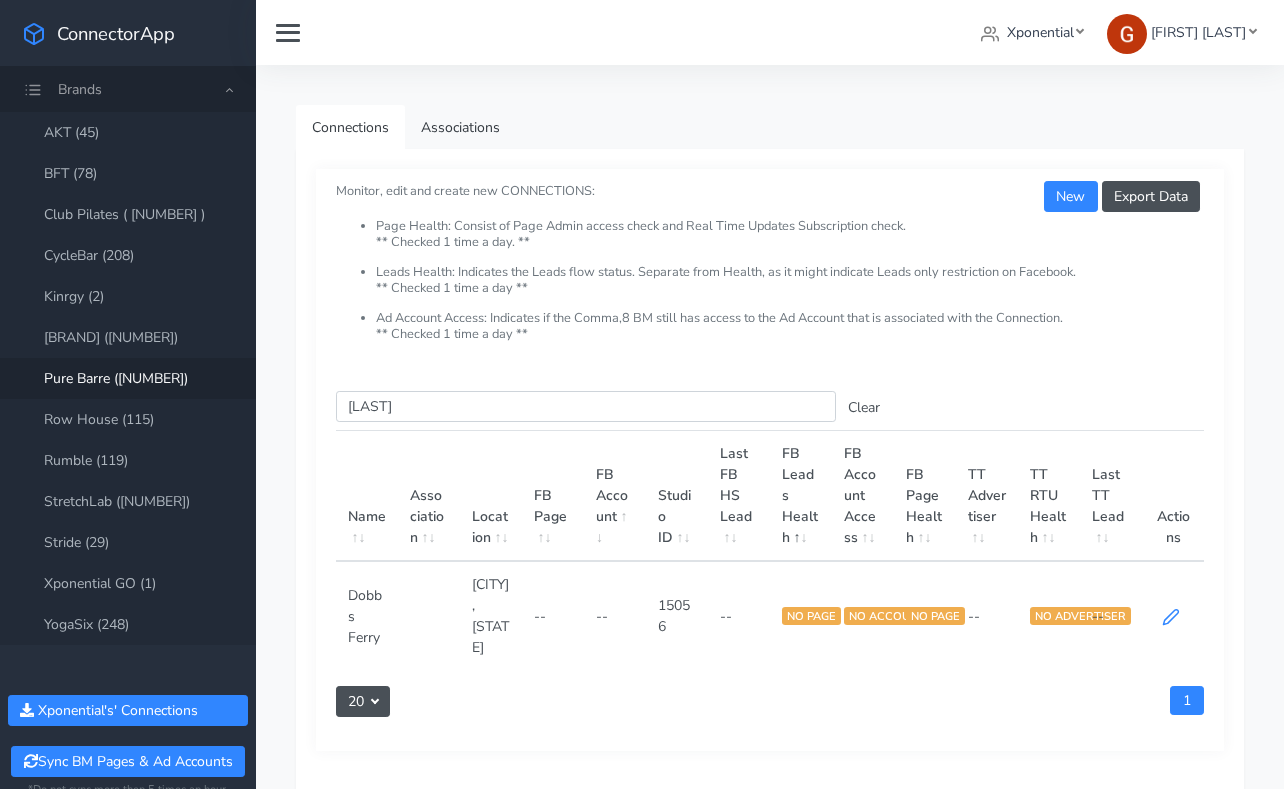 click 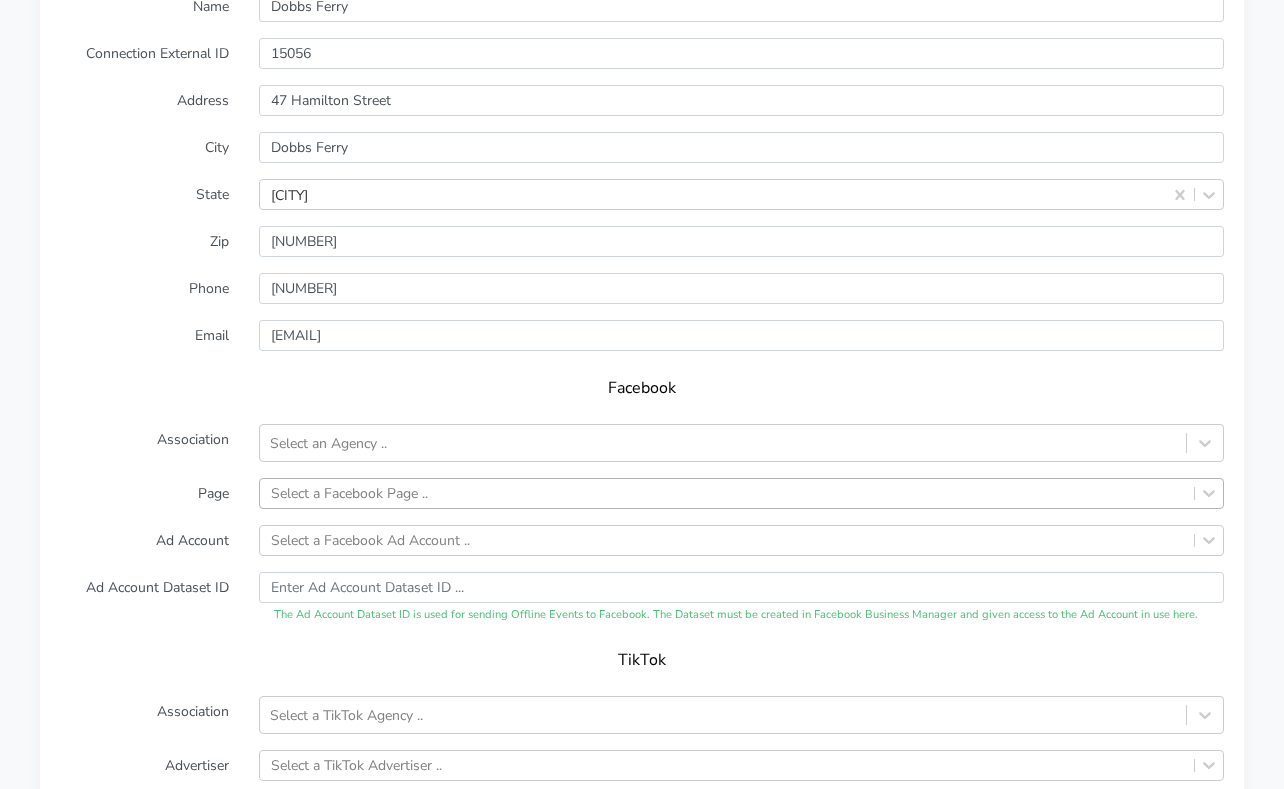 scroll, scrollTop: 1825, scrollLeft: 0, axis: vertical 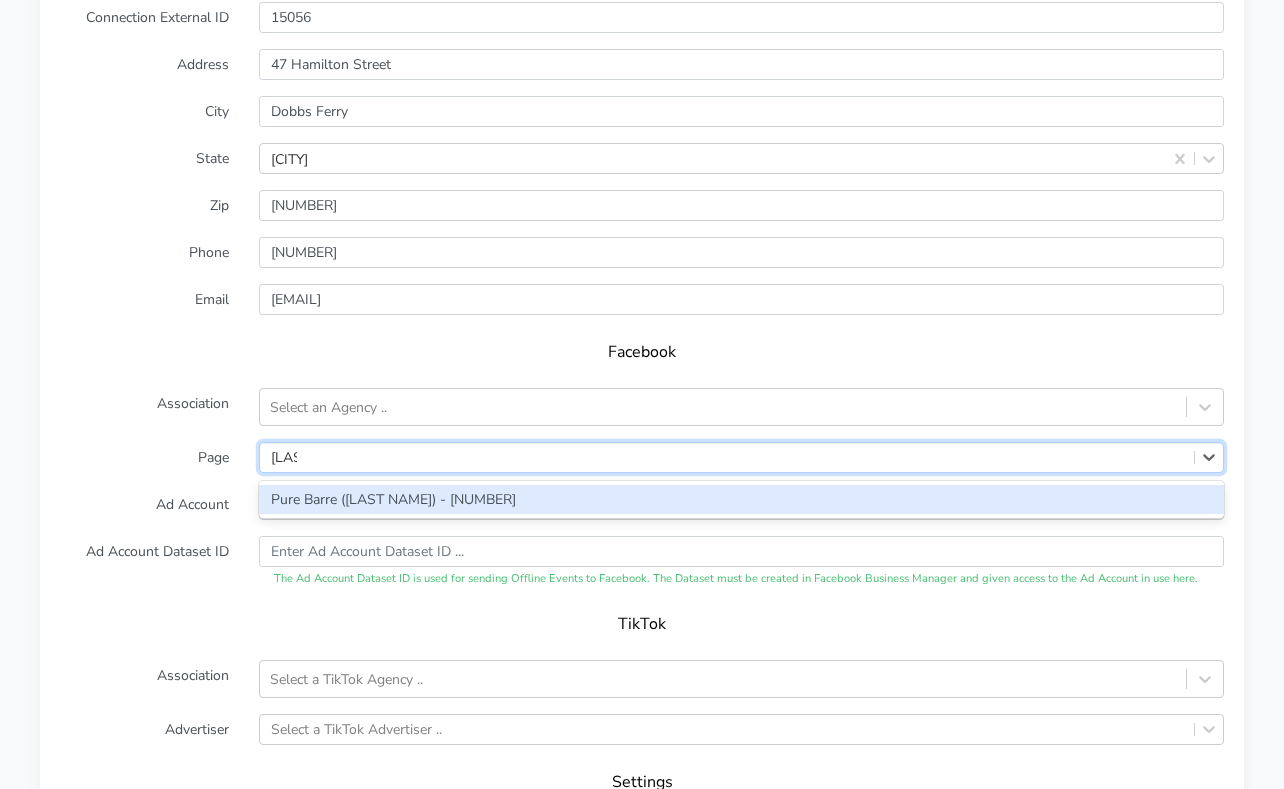 type on "[LAST]" 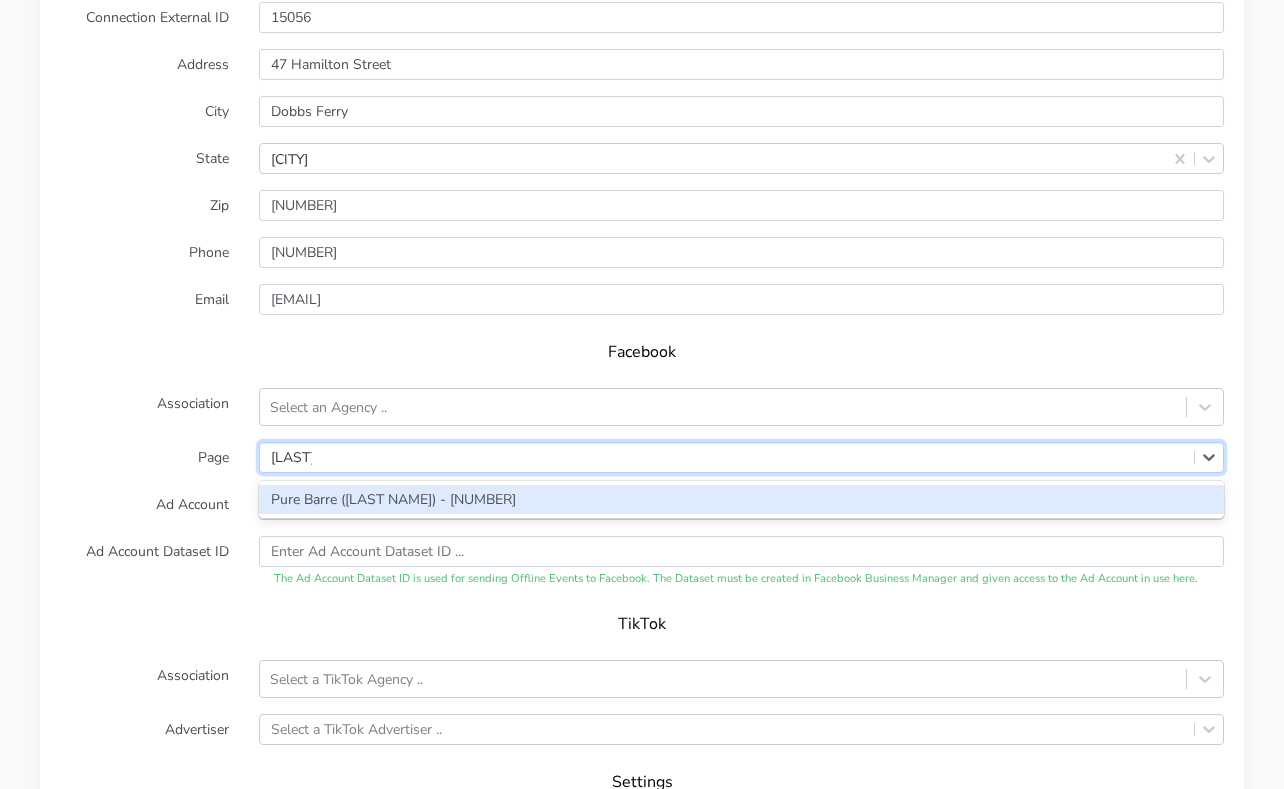 click on "Pure Barre ([LAST NAME]) - [NUMBER]" at bounding box center [741, 499] 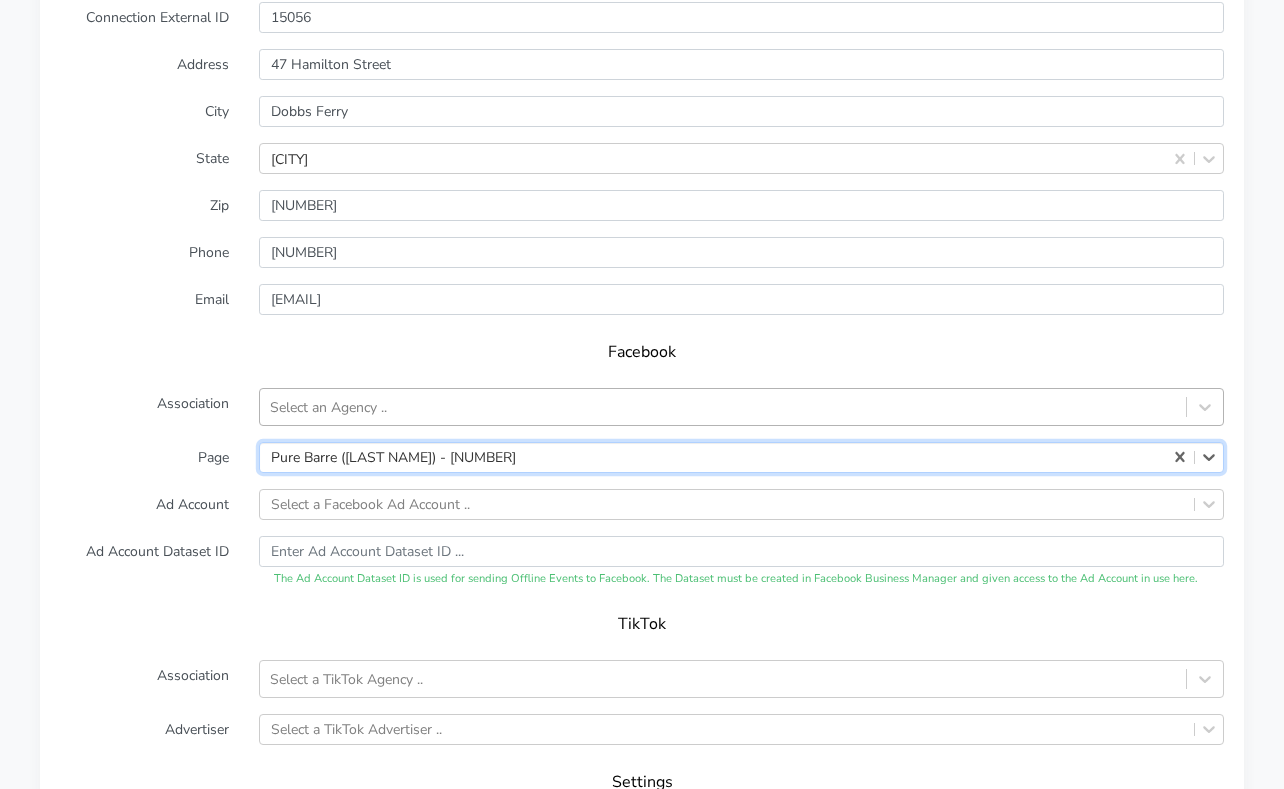 click on "Select an Agency .." at bounding box center [328, 406] 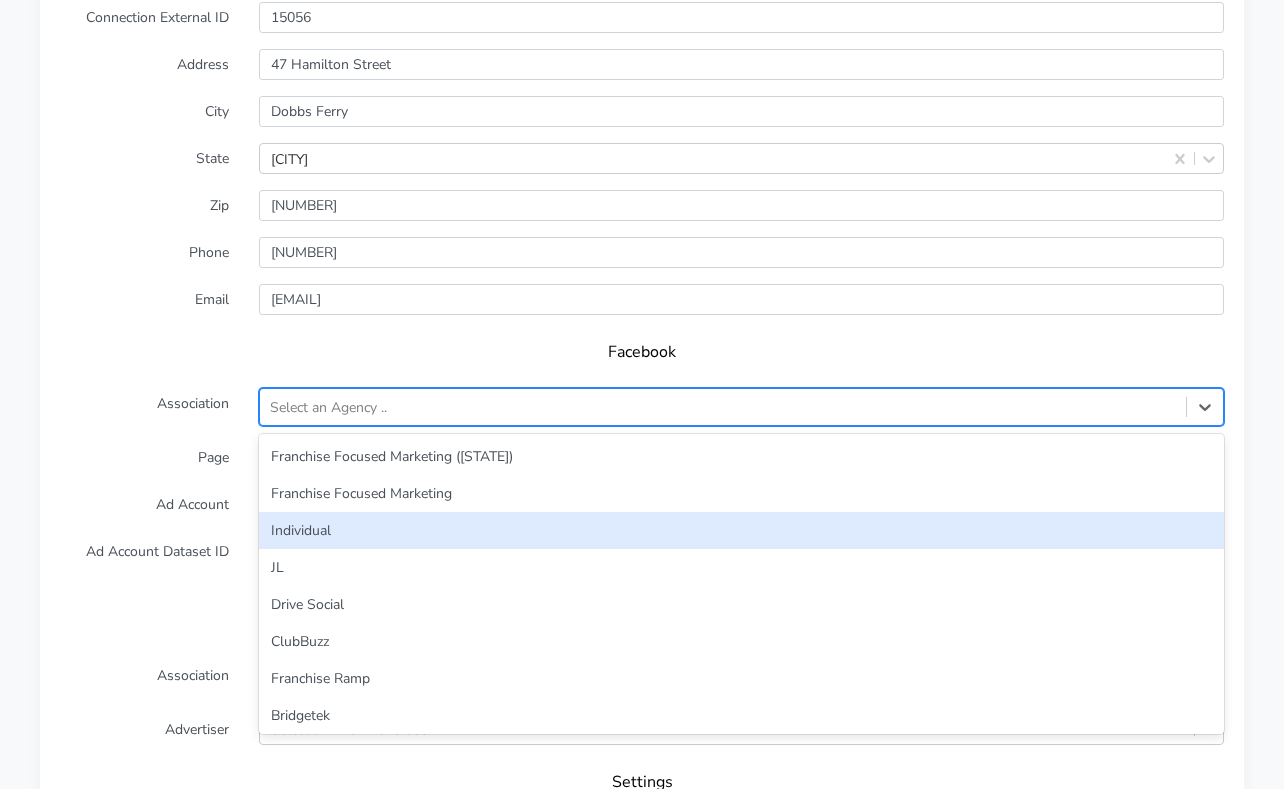 click on "Individual" at bounding box center (741, 530) 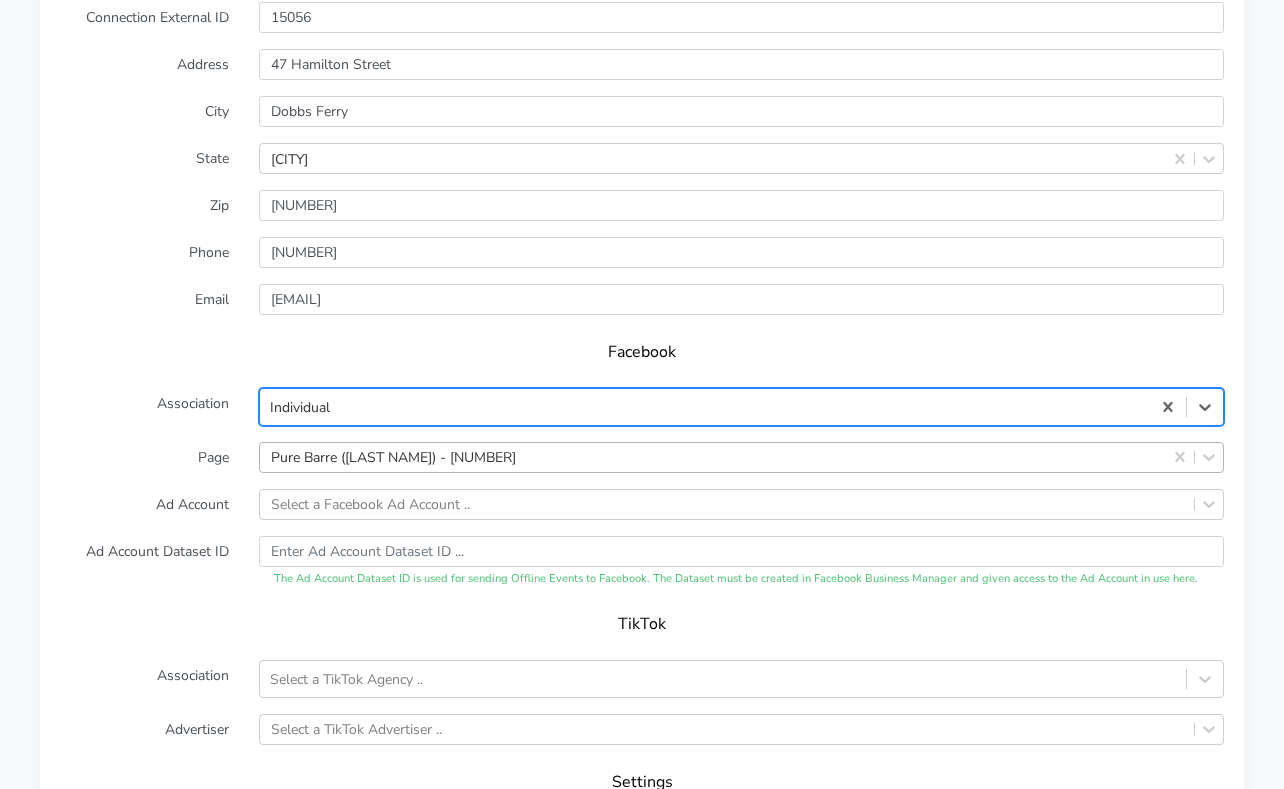click on "Facebook" at bounding box center (642, 352) 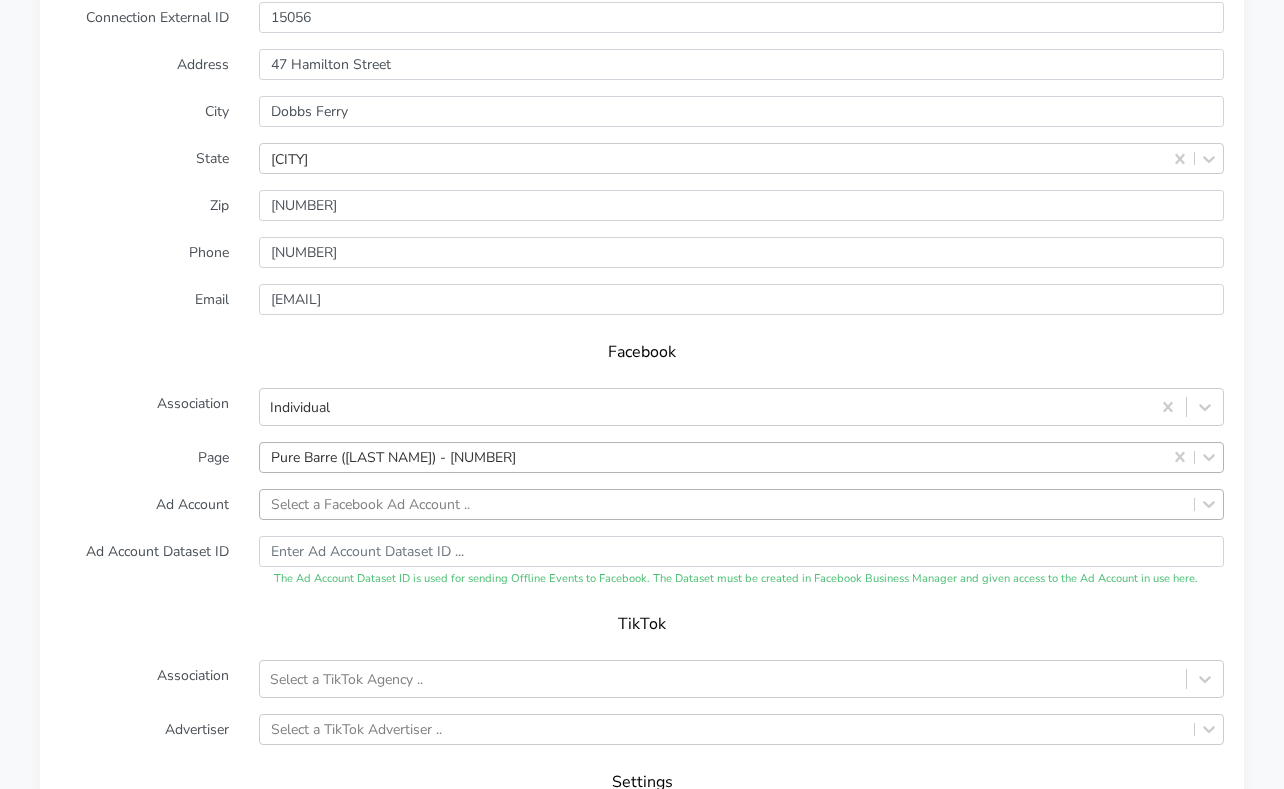 click on "Select a Facebook Ad Account .." at bounding box center (741, 504) 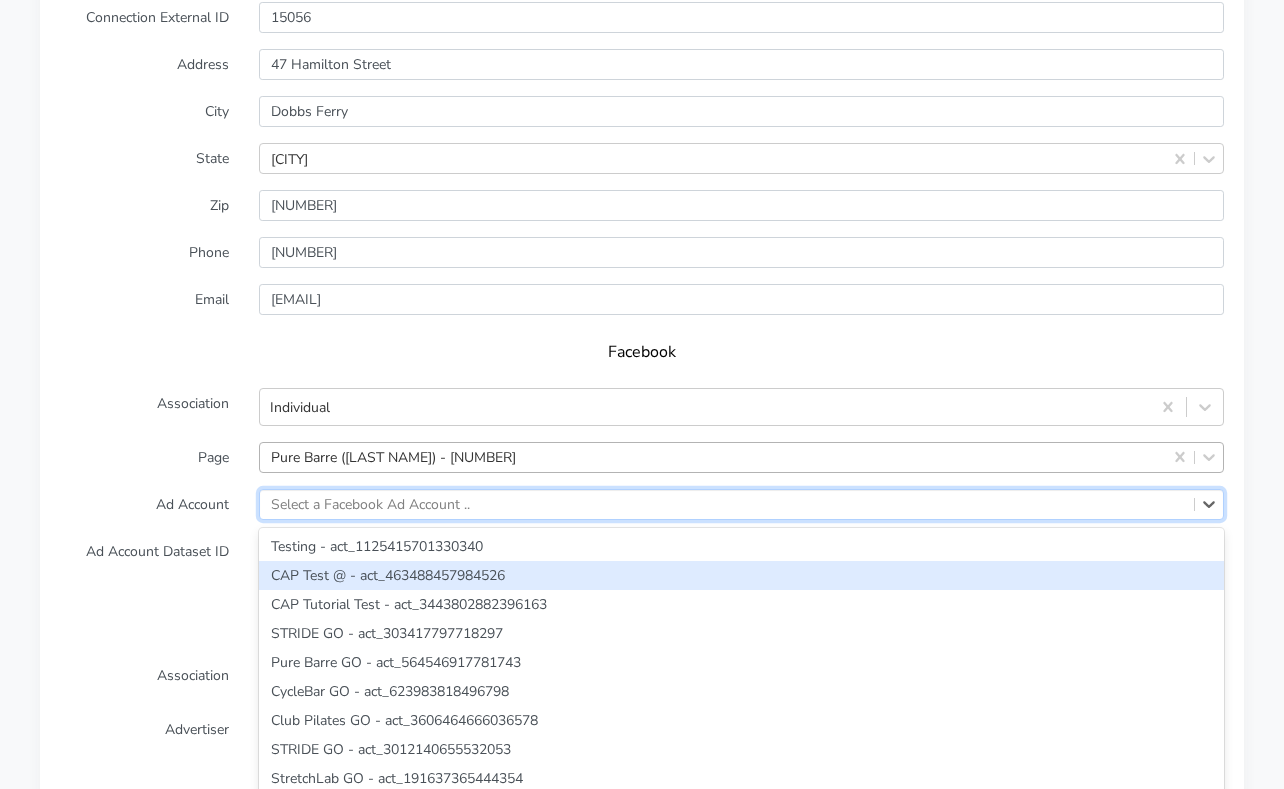 scroll, scrollTop: 1872, scrollLeft: 0, axis: vertical 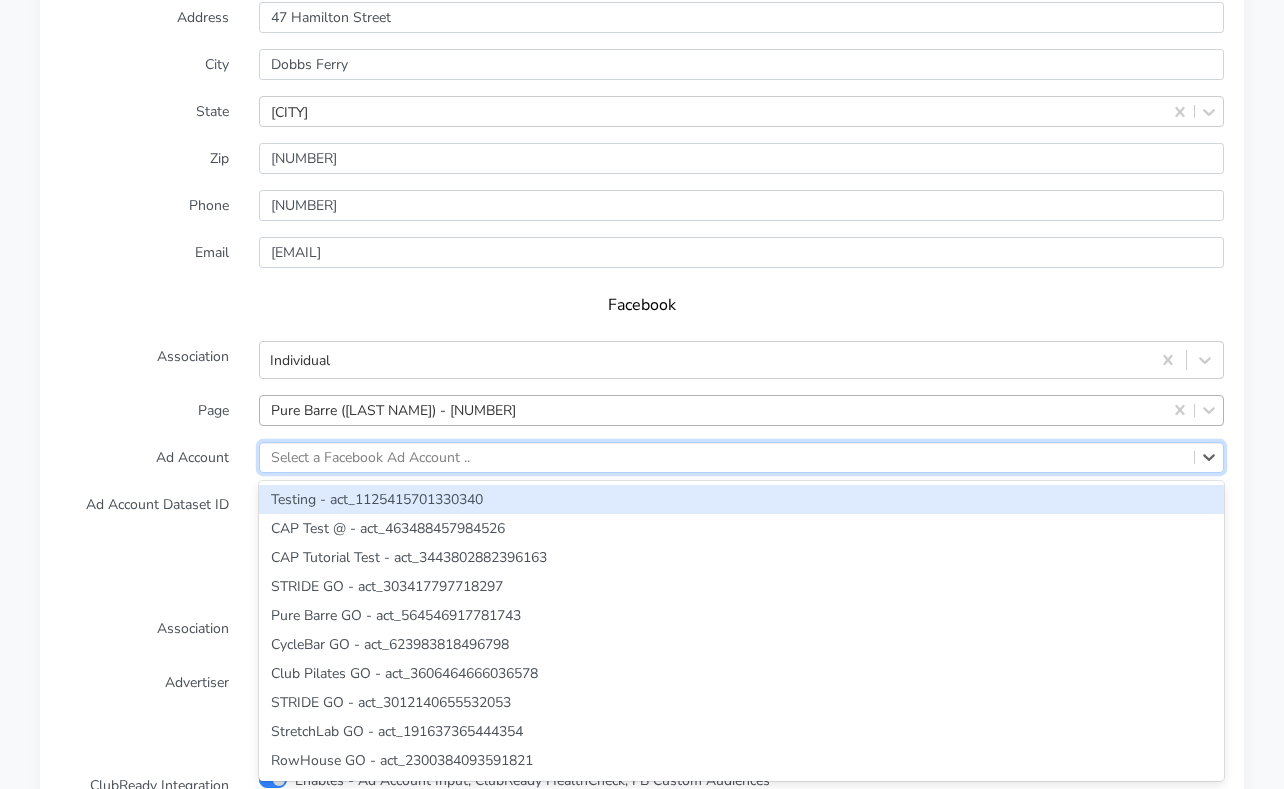 paste on "___________________" 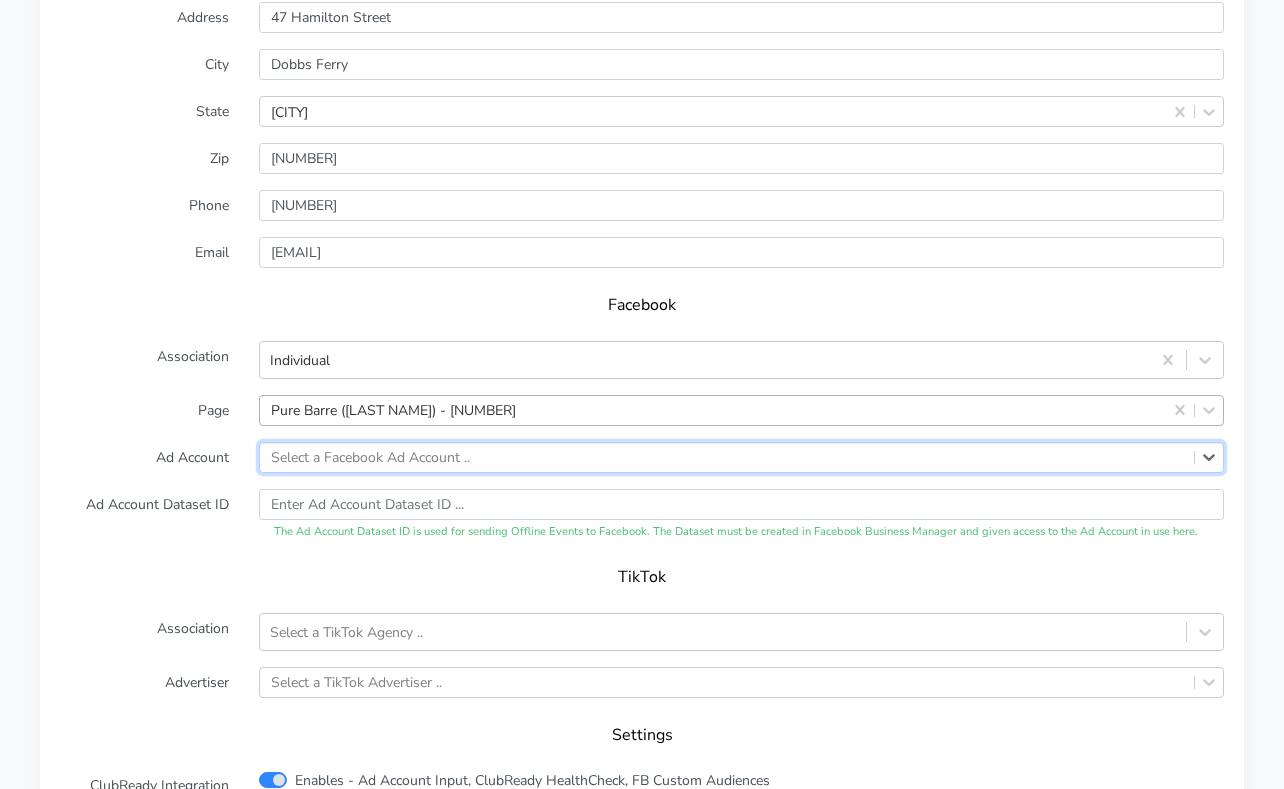 paste on "[NUMBER]" 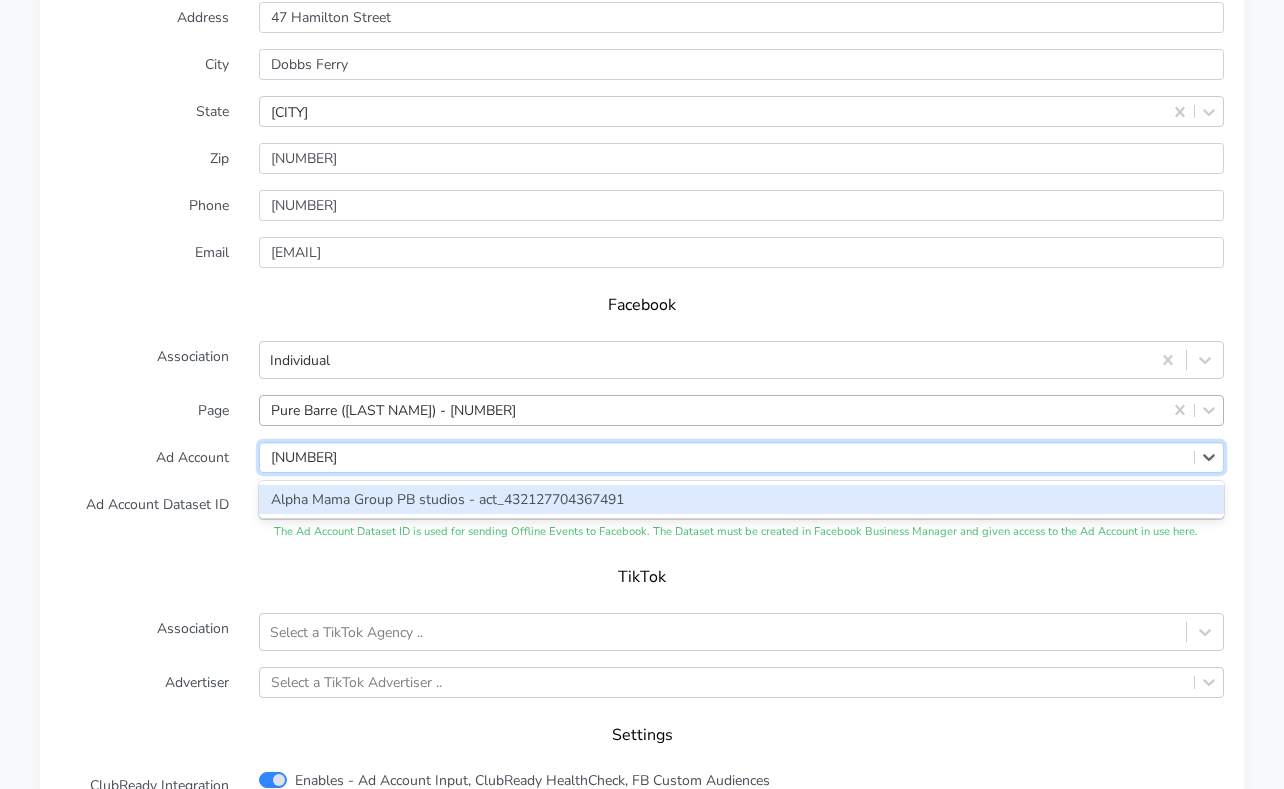 click on "Alpha Mama Group PB studios - act_432127704367491" at bounding box center (741, 499) 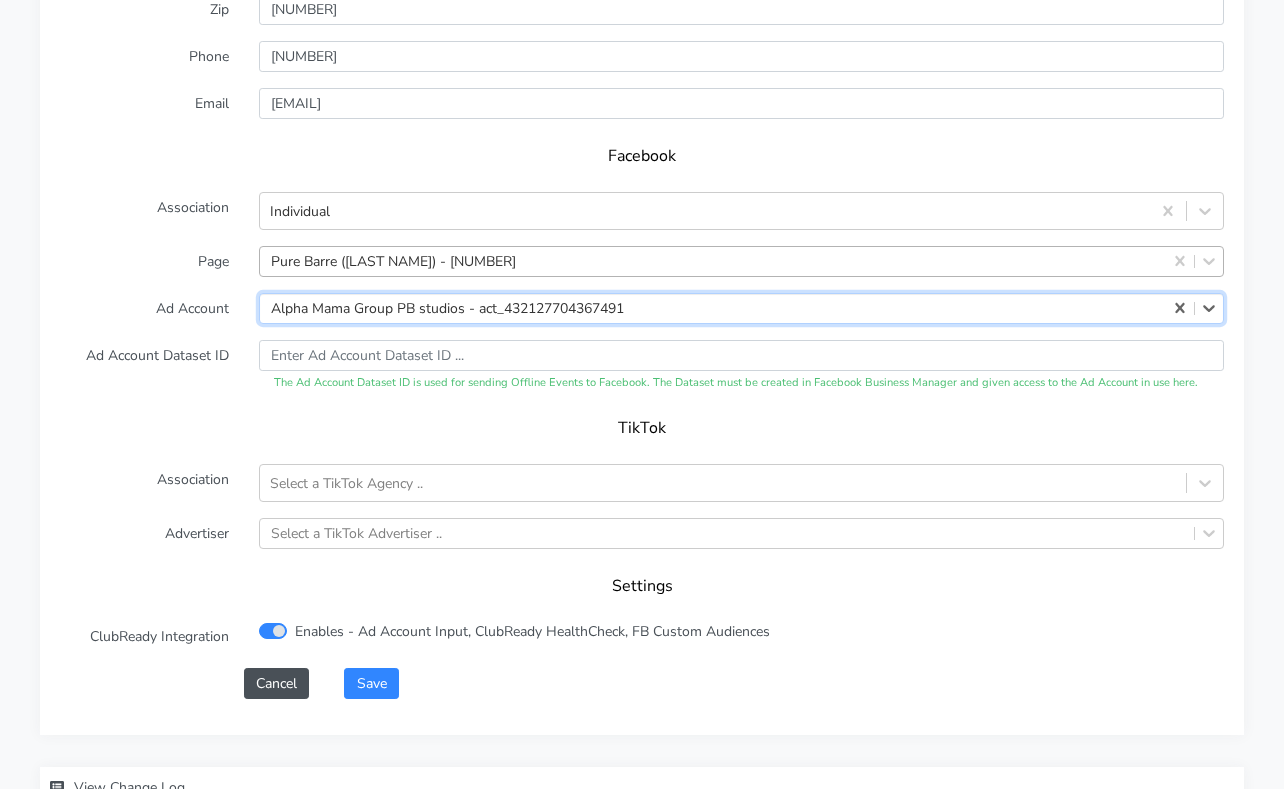 scroll, scrollTop: 2032, scrollLeft: 0, axis: vertical 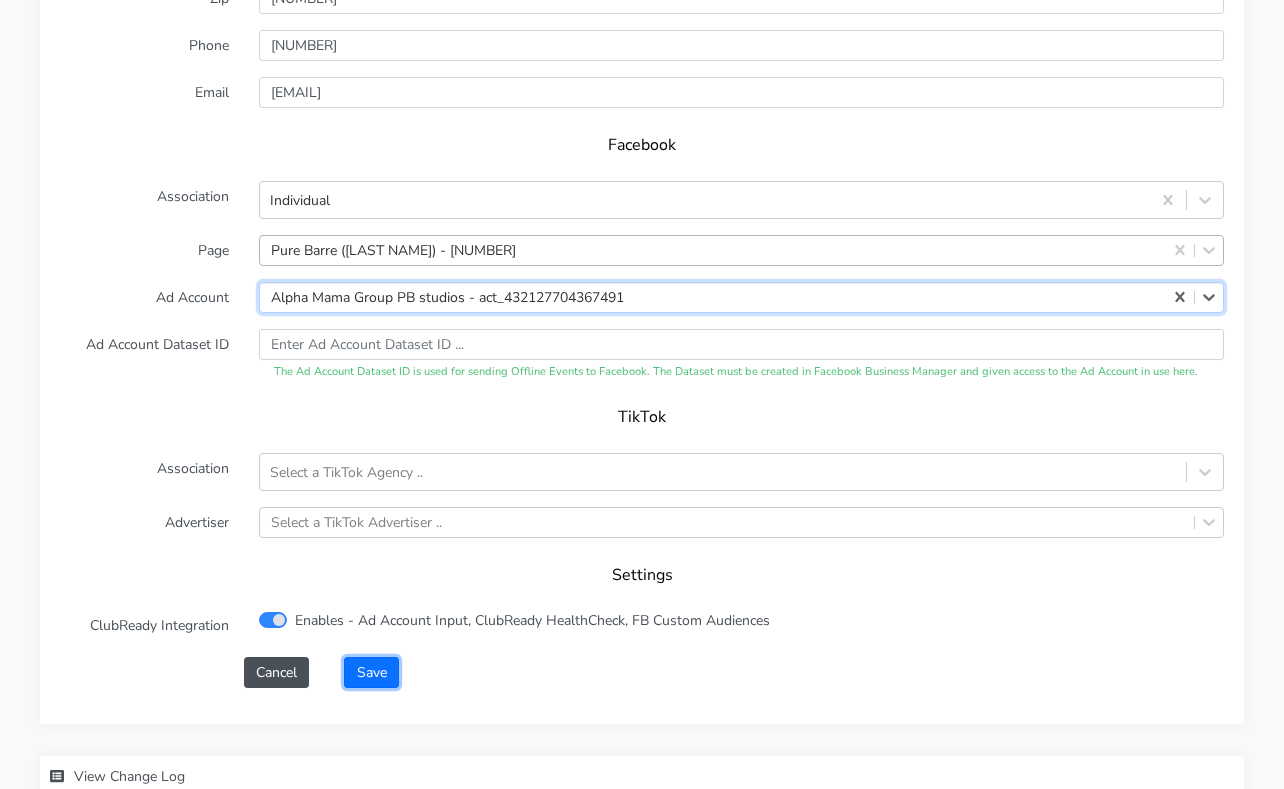 click on "Save" at bounding box center (371, 672) 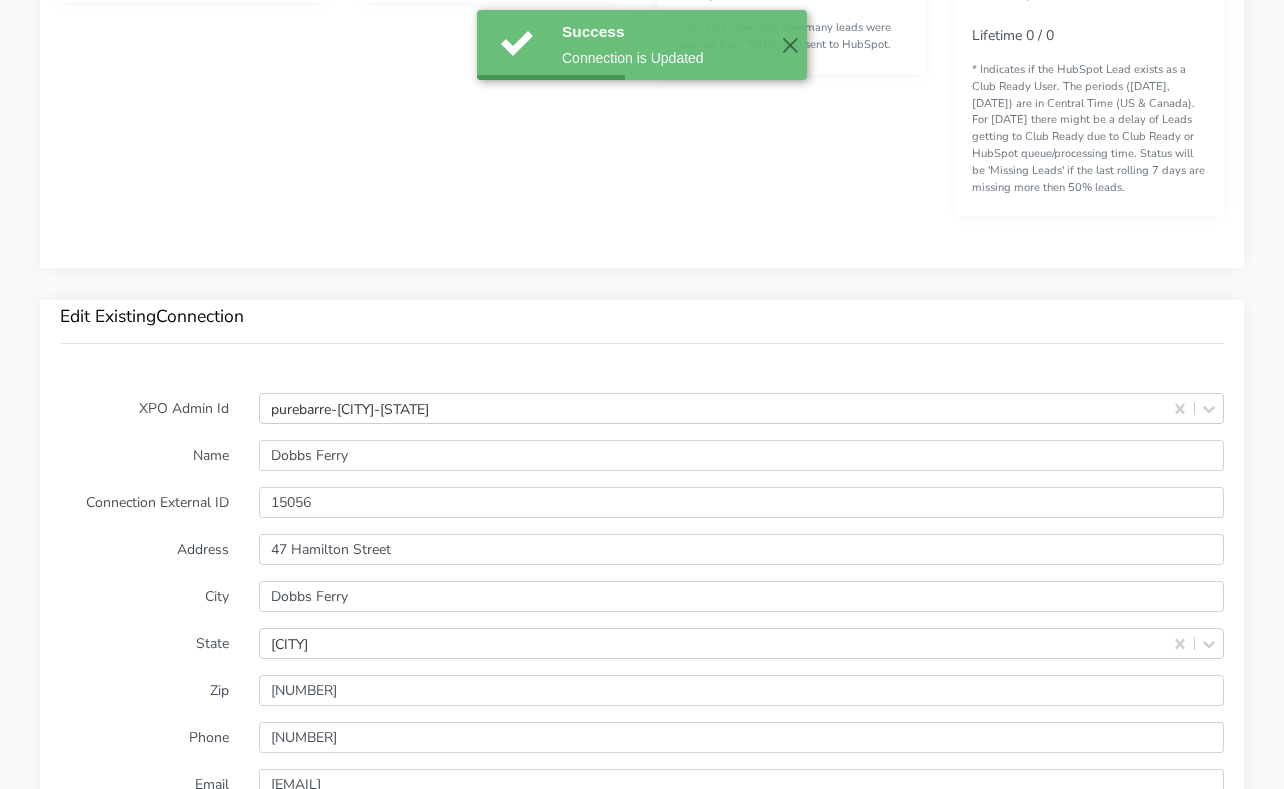 scroll, scrollTop: 1398, scrollLeft: 0, axis: vertical 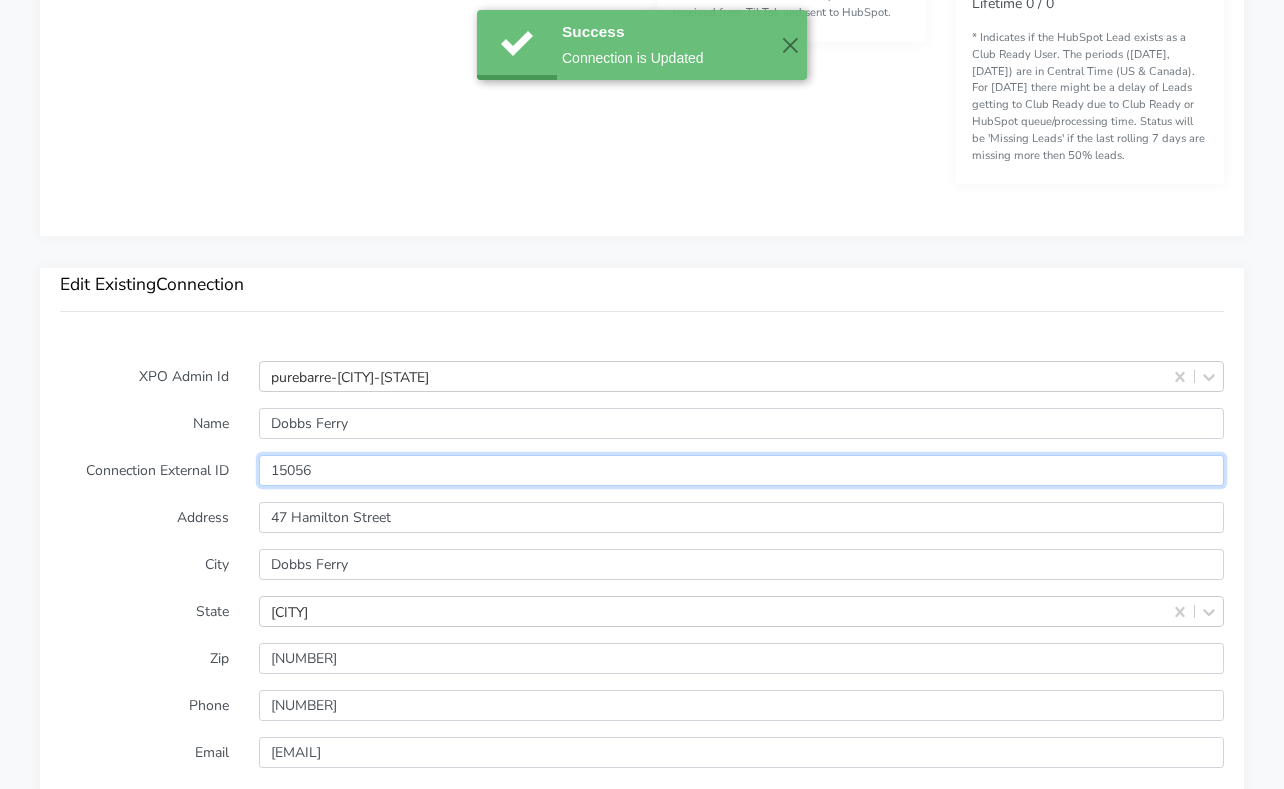 click on "15056" at bounding box center [741, 470] 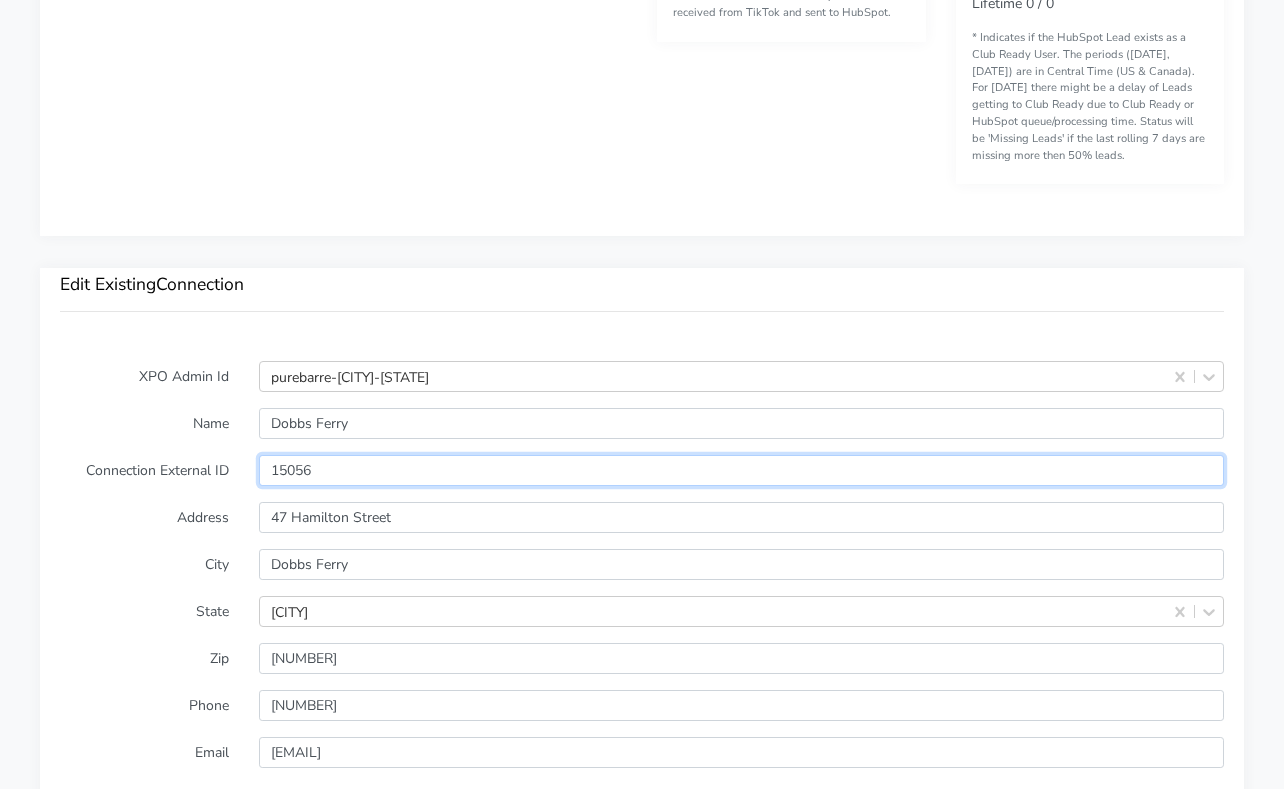 click on "15056" at bounding box center (741, 470) 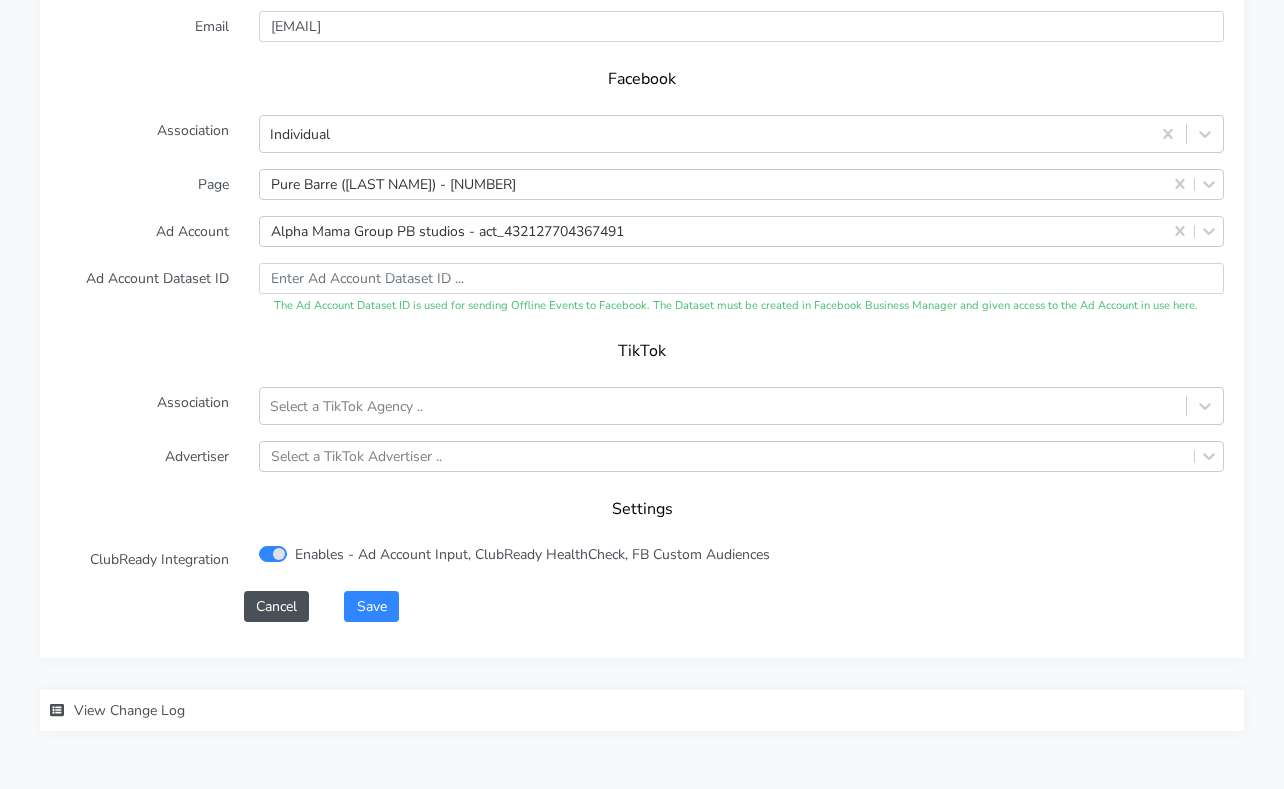 scroll, scrollTop: 2192, scrollLeft: 0, axis: vertical 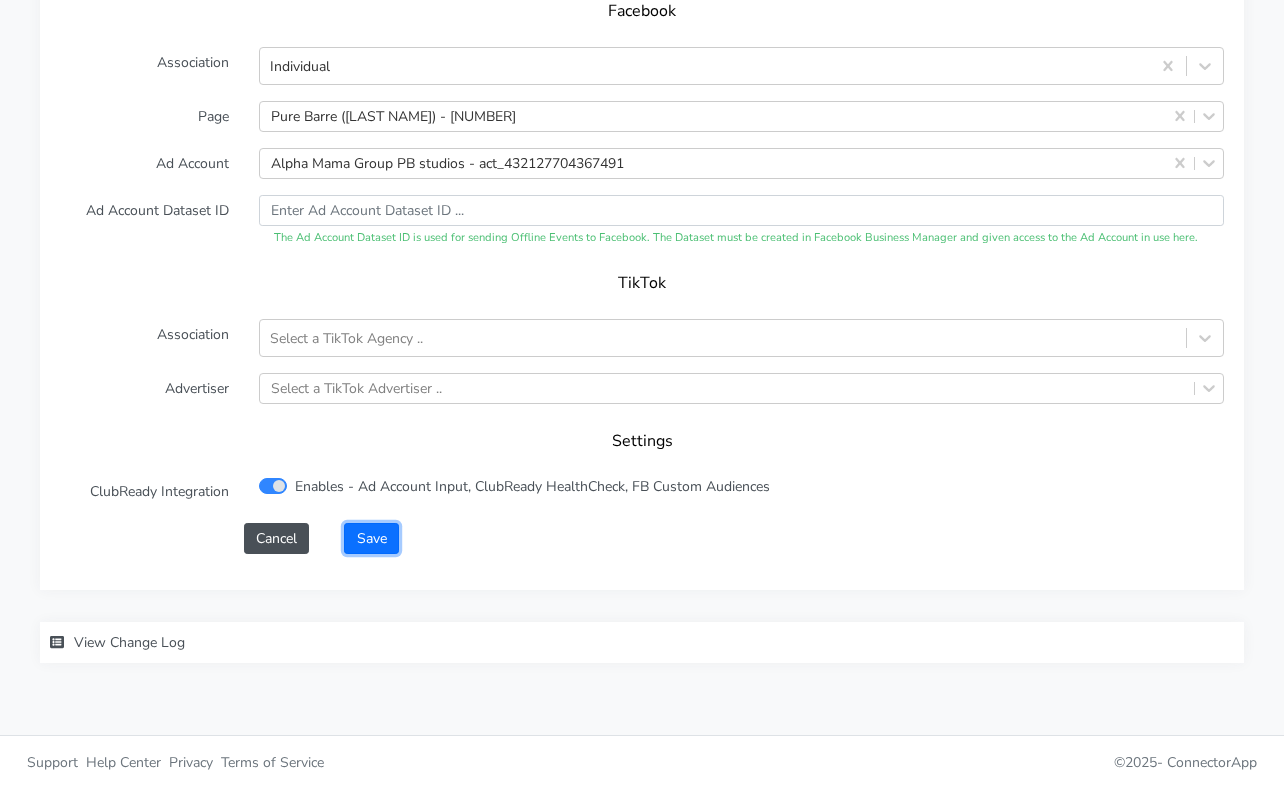 click on "Save" at bounding box center (371, 538) 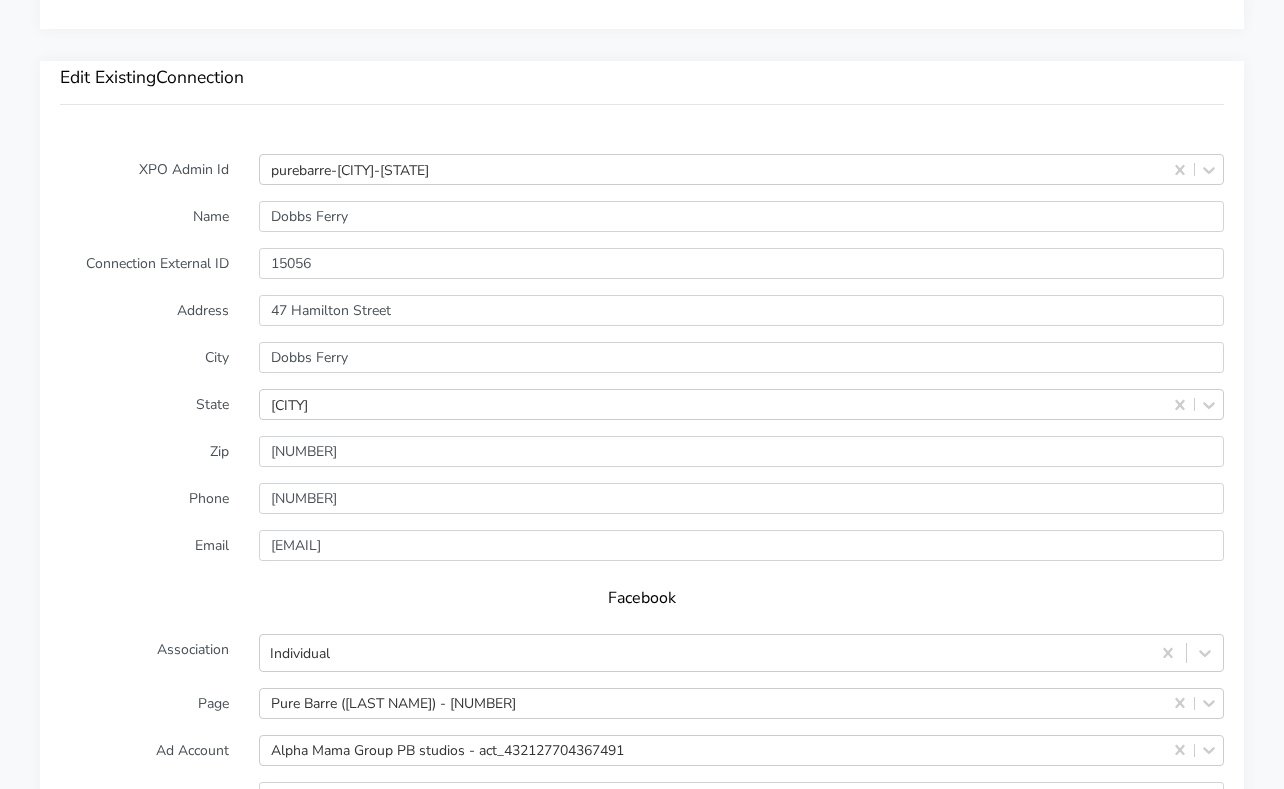 scroll, scrollTop: 2192, scrollLeft: 0, axis: vertical 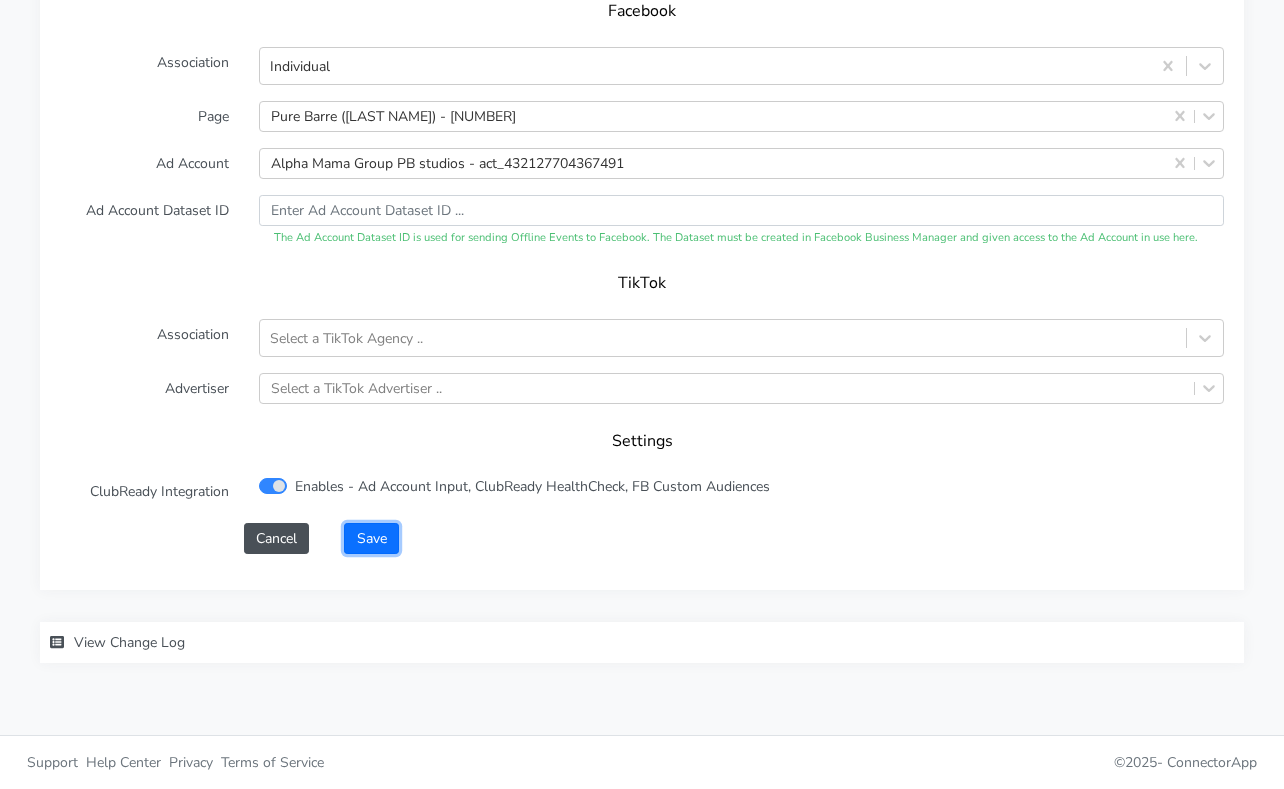 click on "Save" at bounding box center [371, 538] 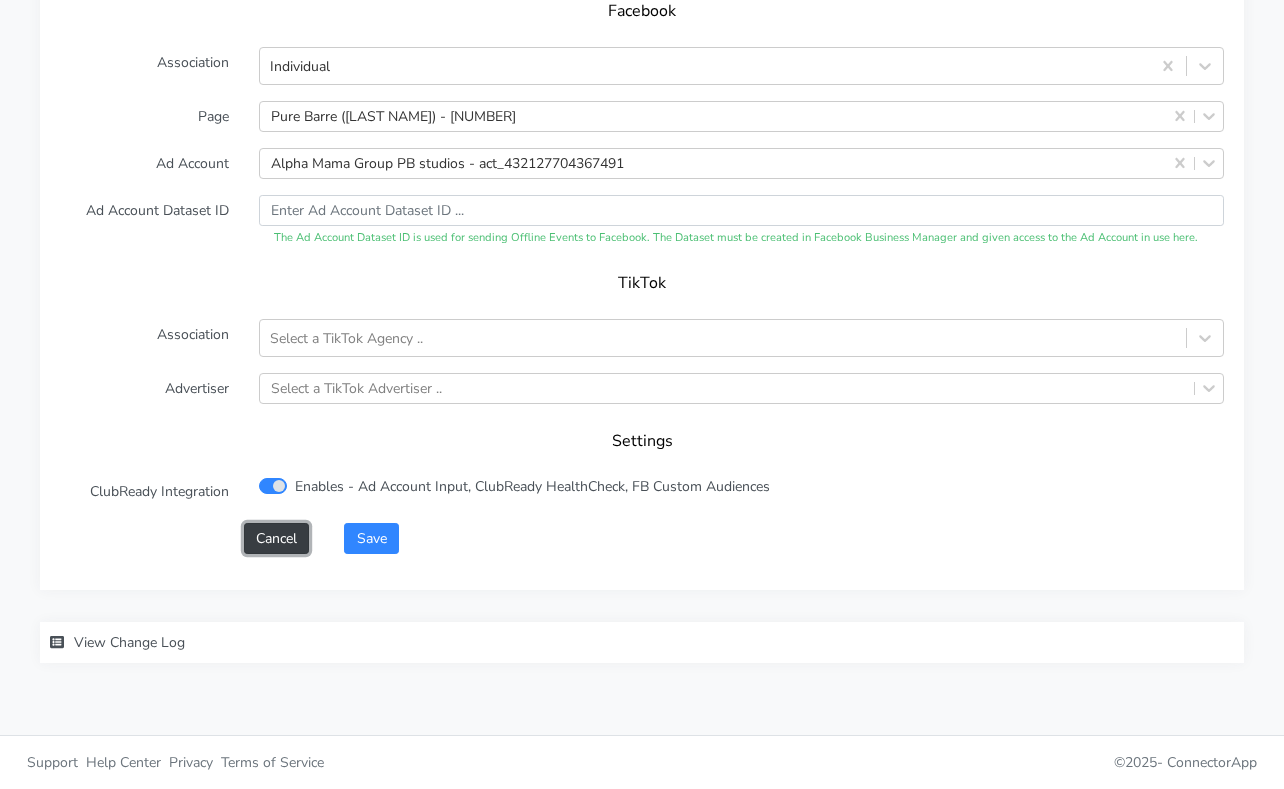 click on "Cancel" at bounding box center [276, 538] 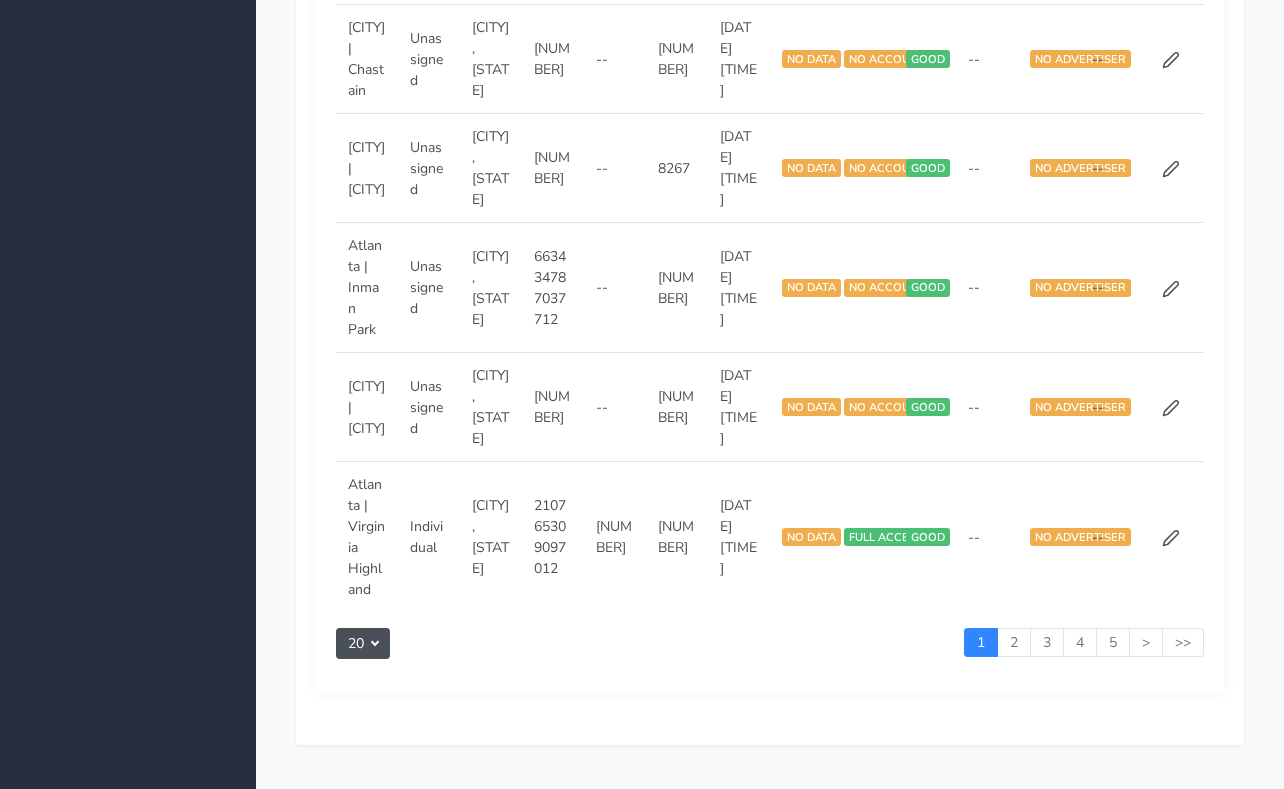 scroll, scrollTop: 0, scrollLeft: 0, axis: both 